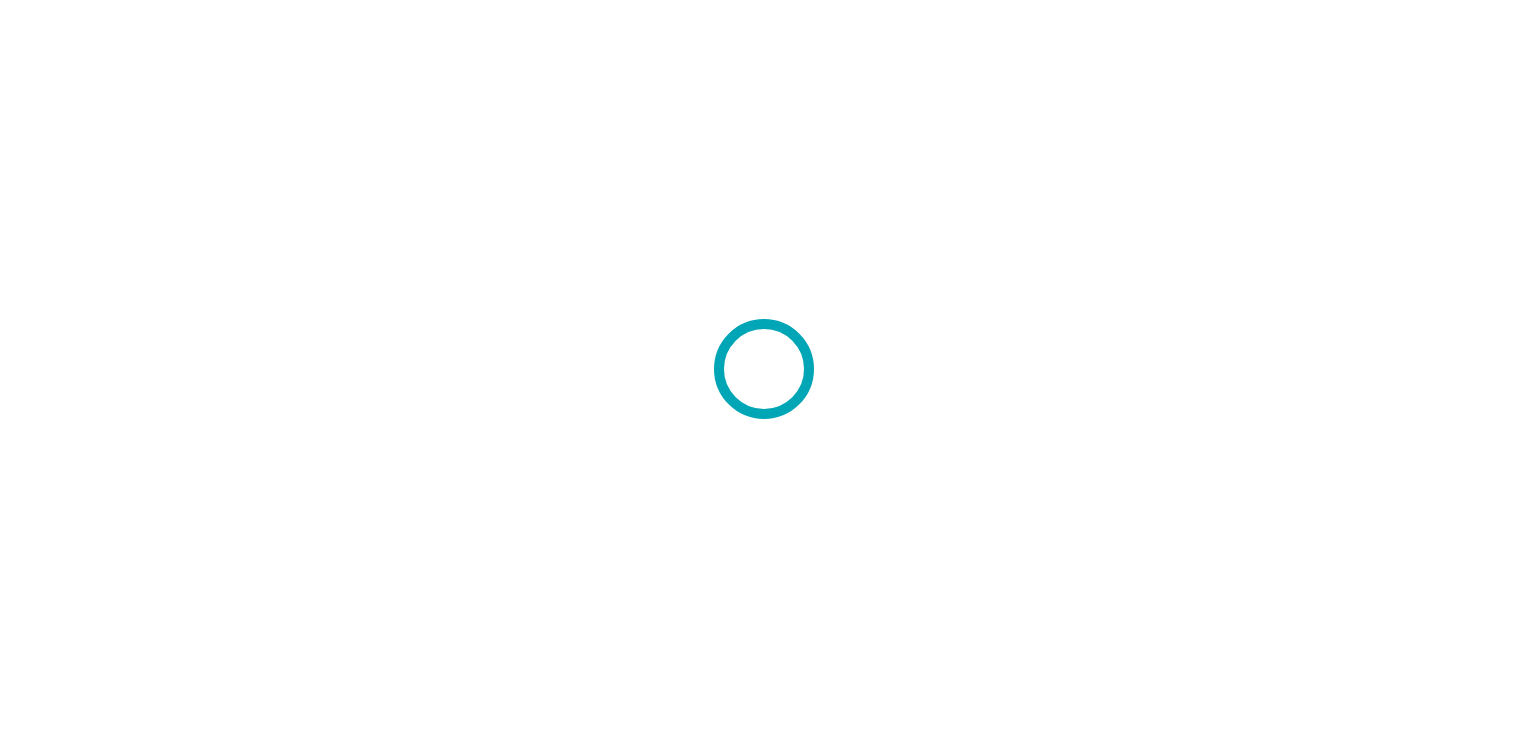 scroll, scrollTop: 0, scrollLeft: 0, axis: both 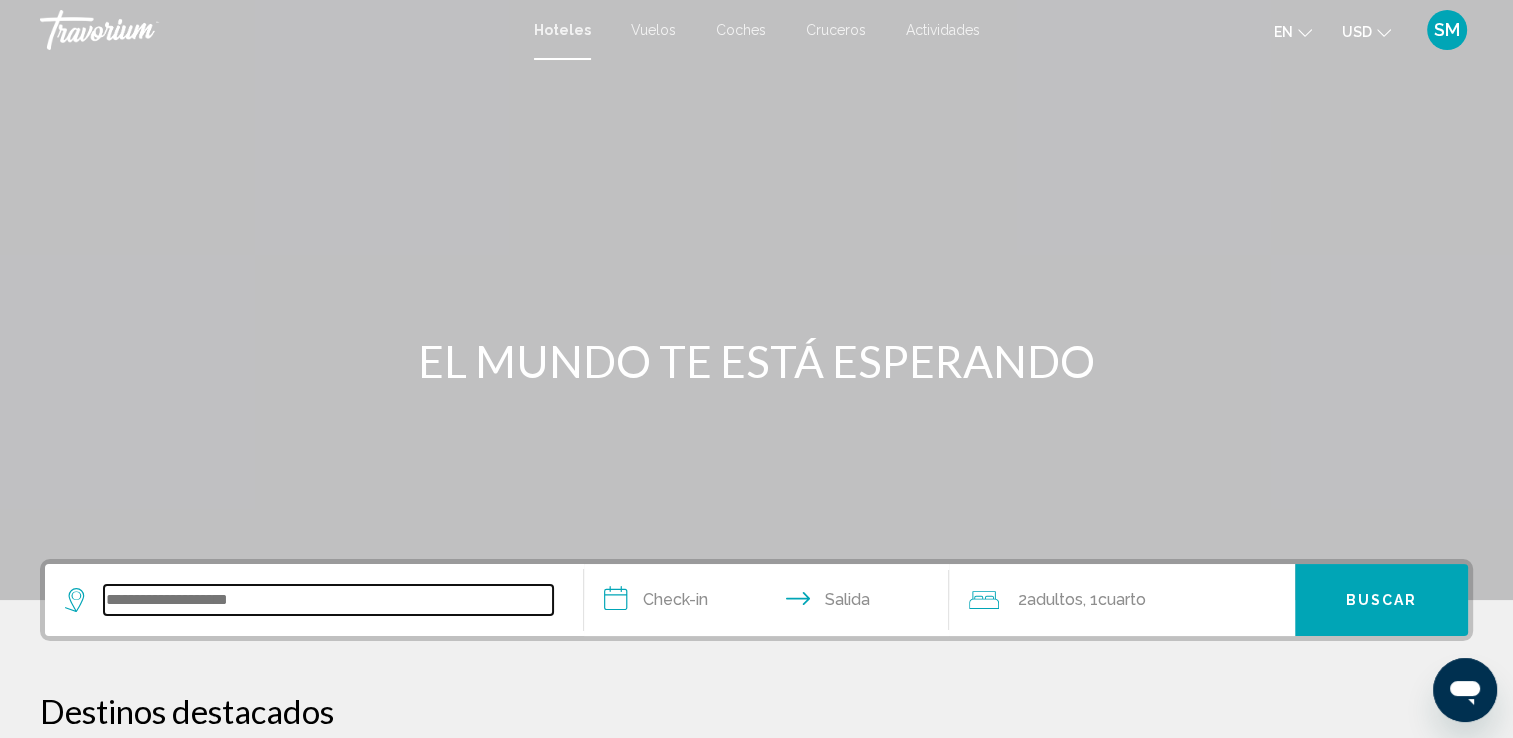 click at bounding box center [328, 600] 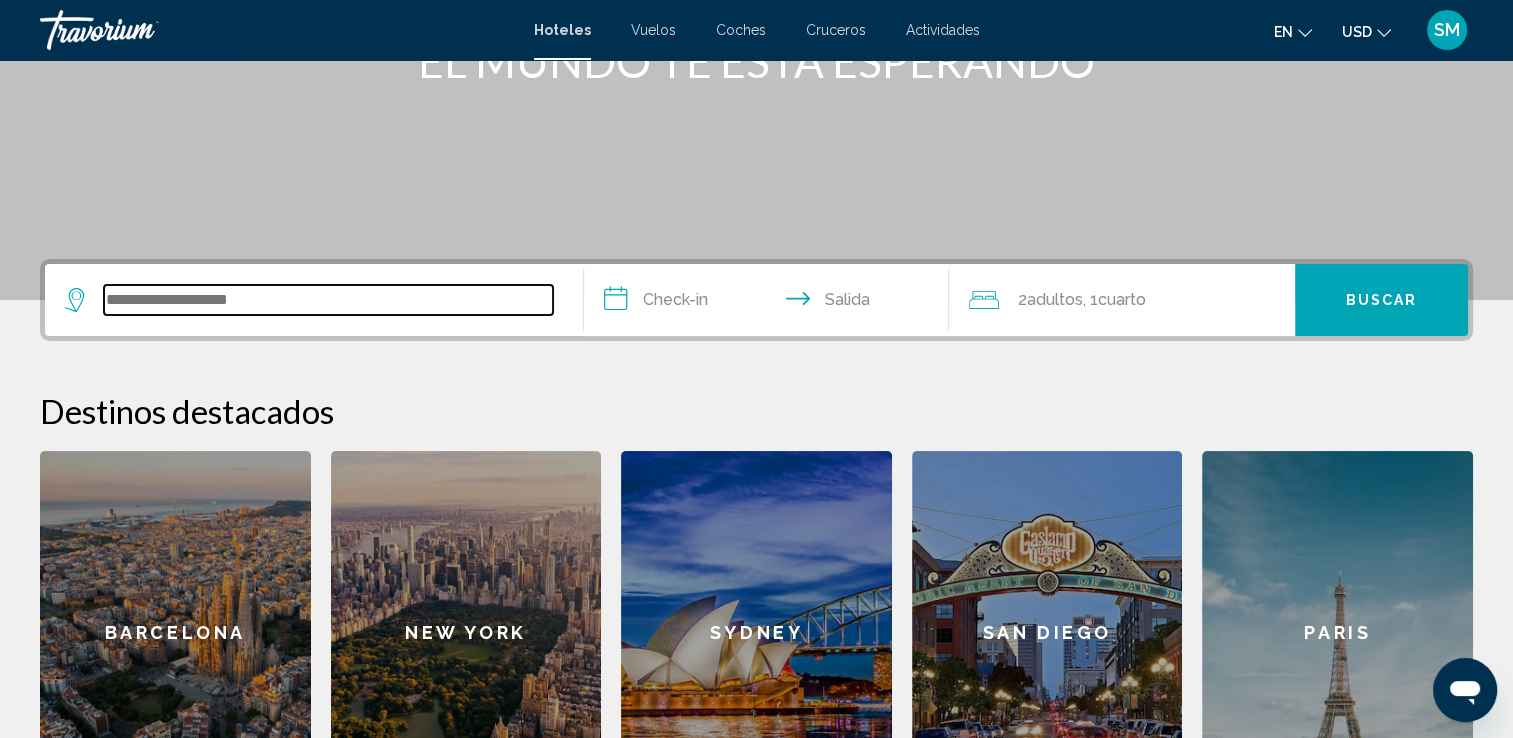 scroll, scrollTop: 493, scrollLeft: 0, axis: vertical 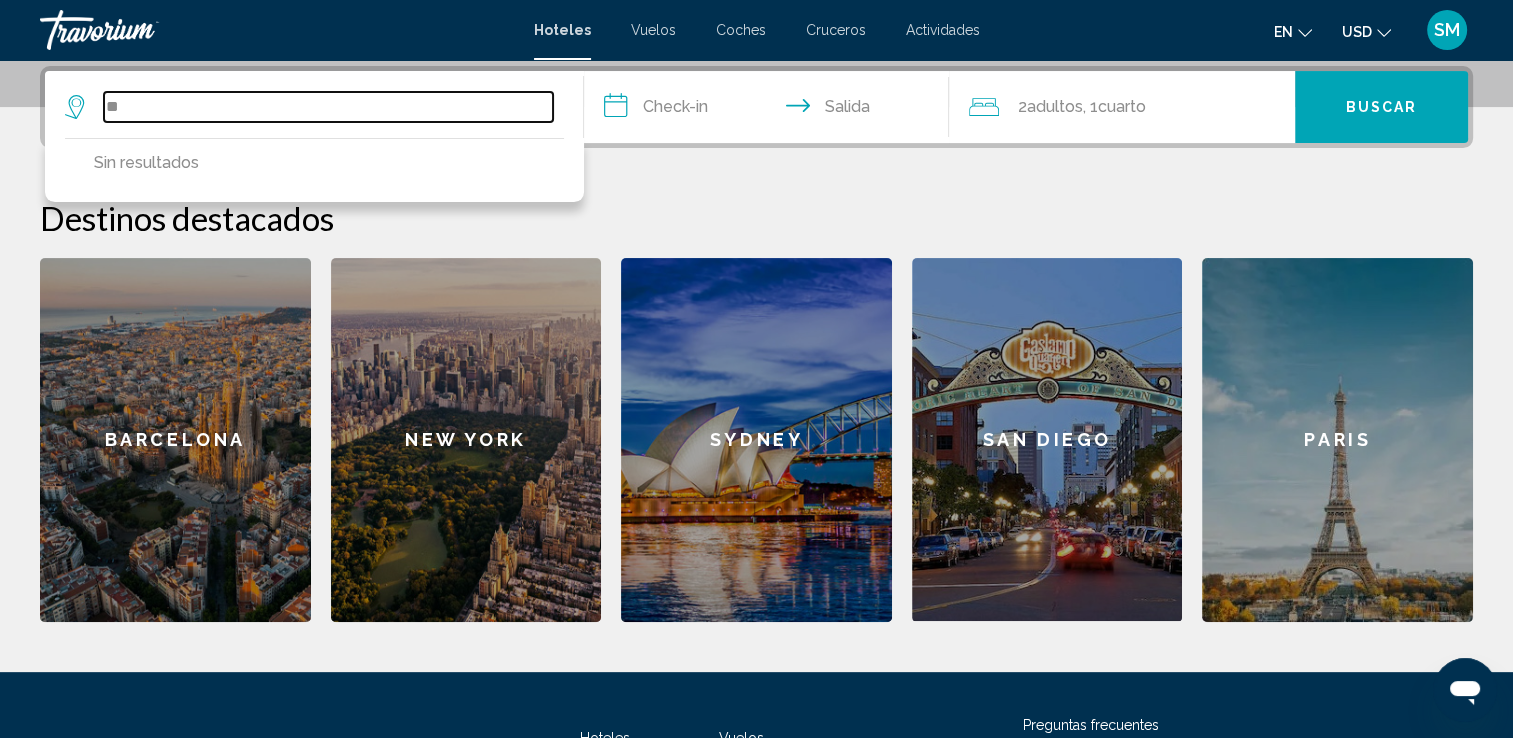 type on "*" 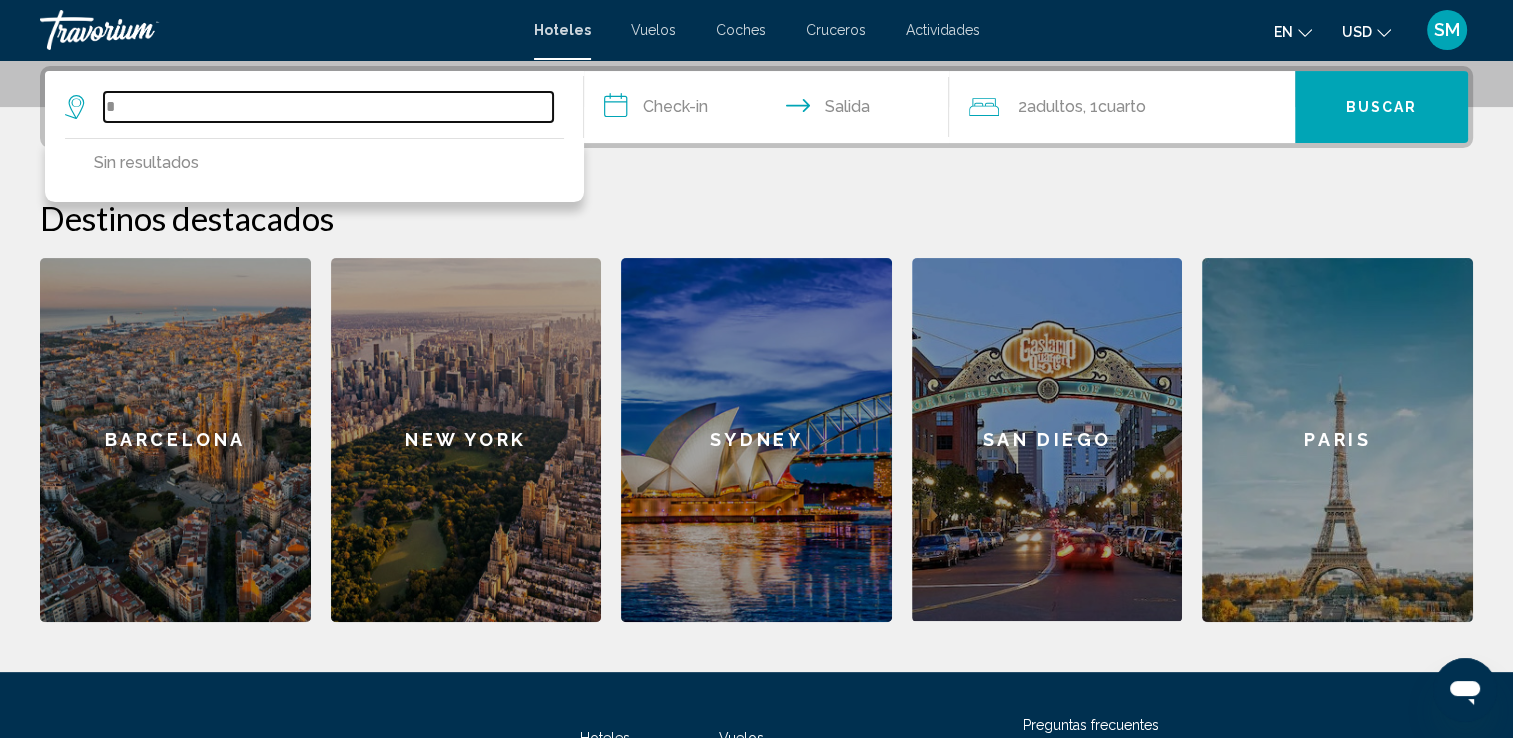 type 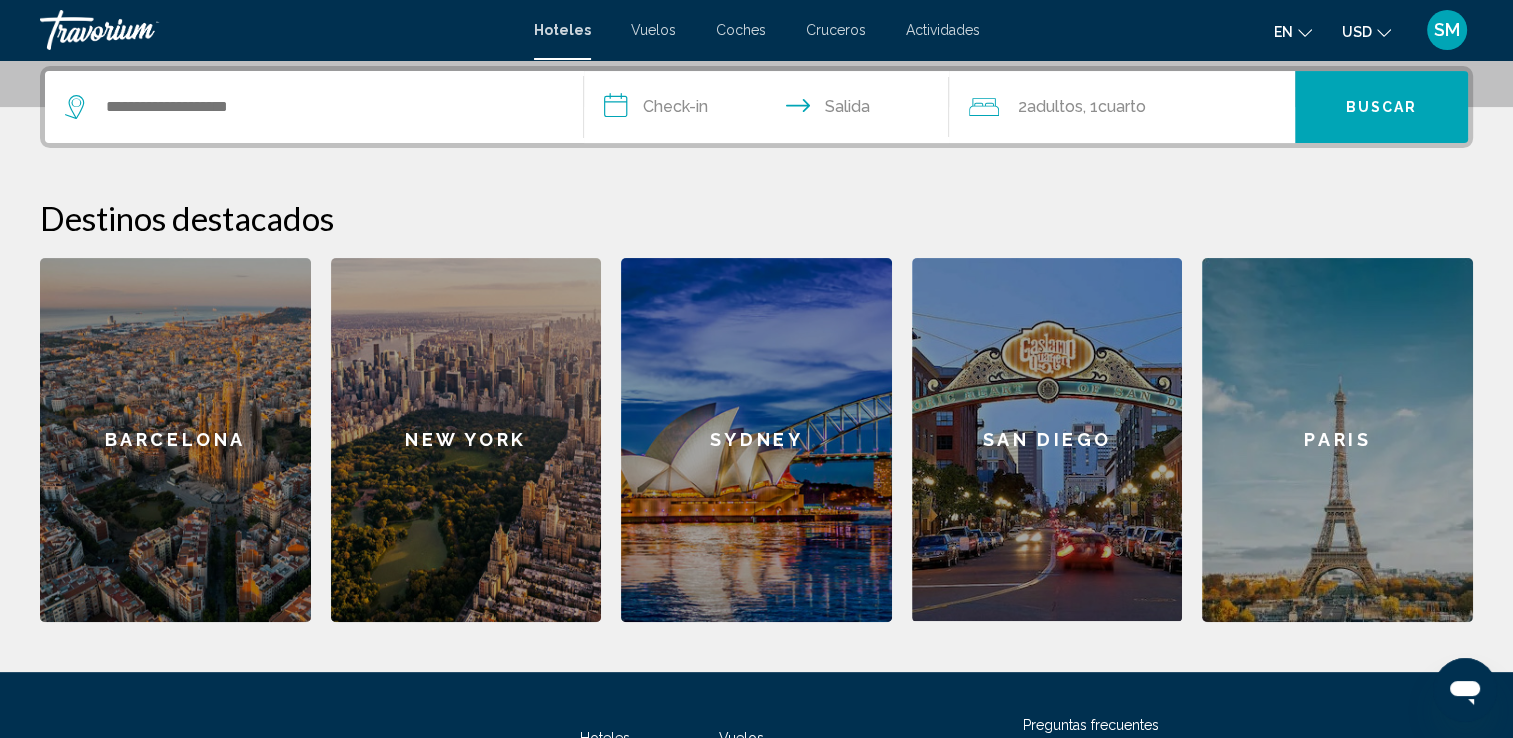 click on "Destinos destacados  Barcelona   New York   Sydney   San Diego   Paris
Barcelona   New York   Sydney   San Diego   Paris" at bounding box center [756, 410] 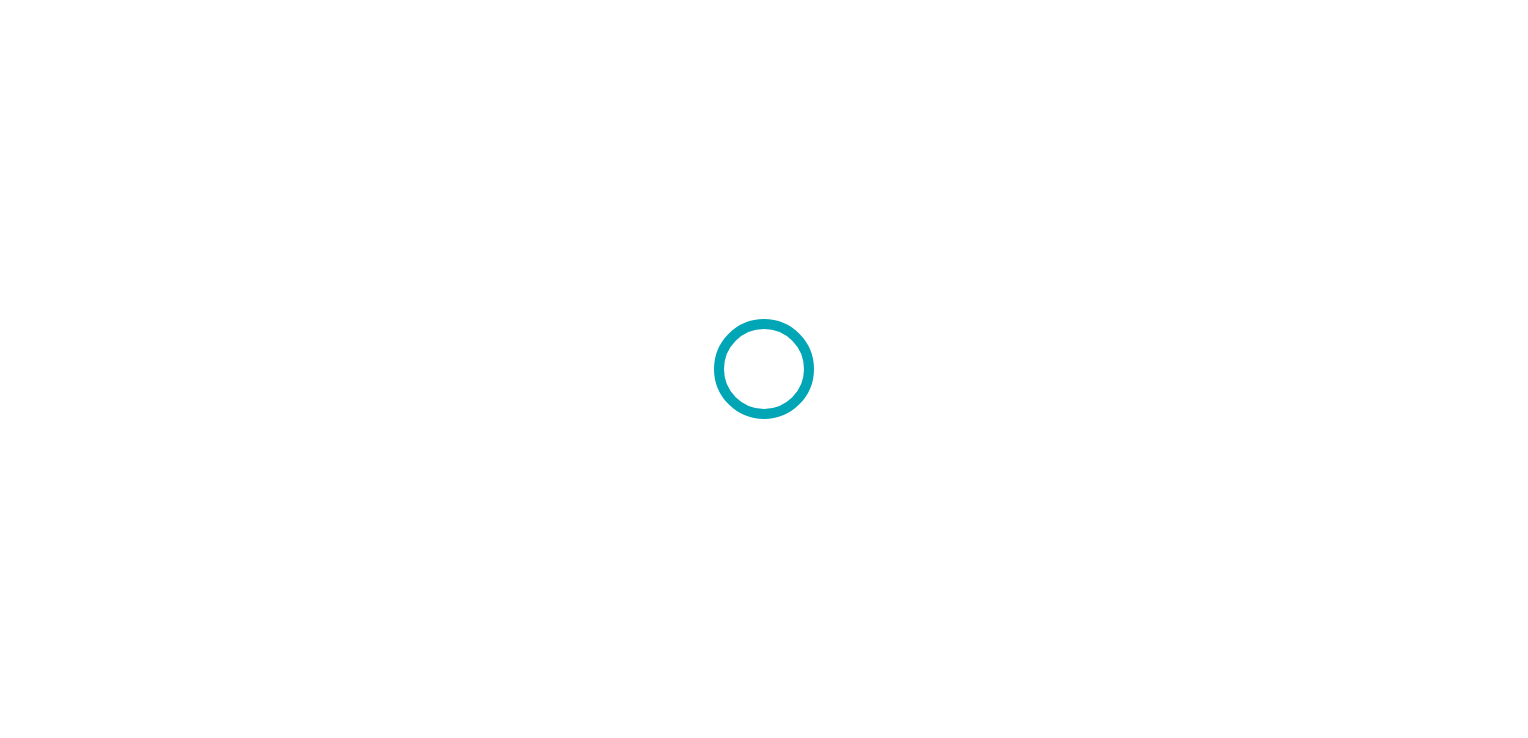 scroll, scrollTop: 0, scrollLeft: 0, axis: both 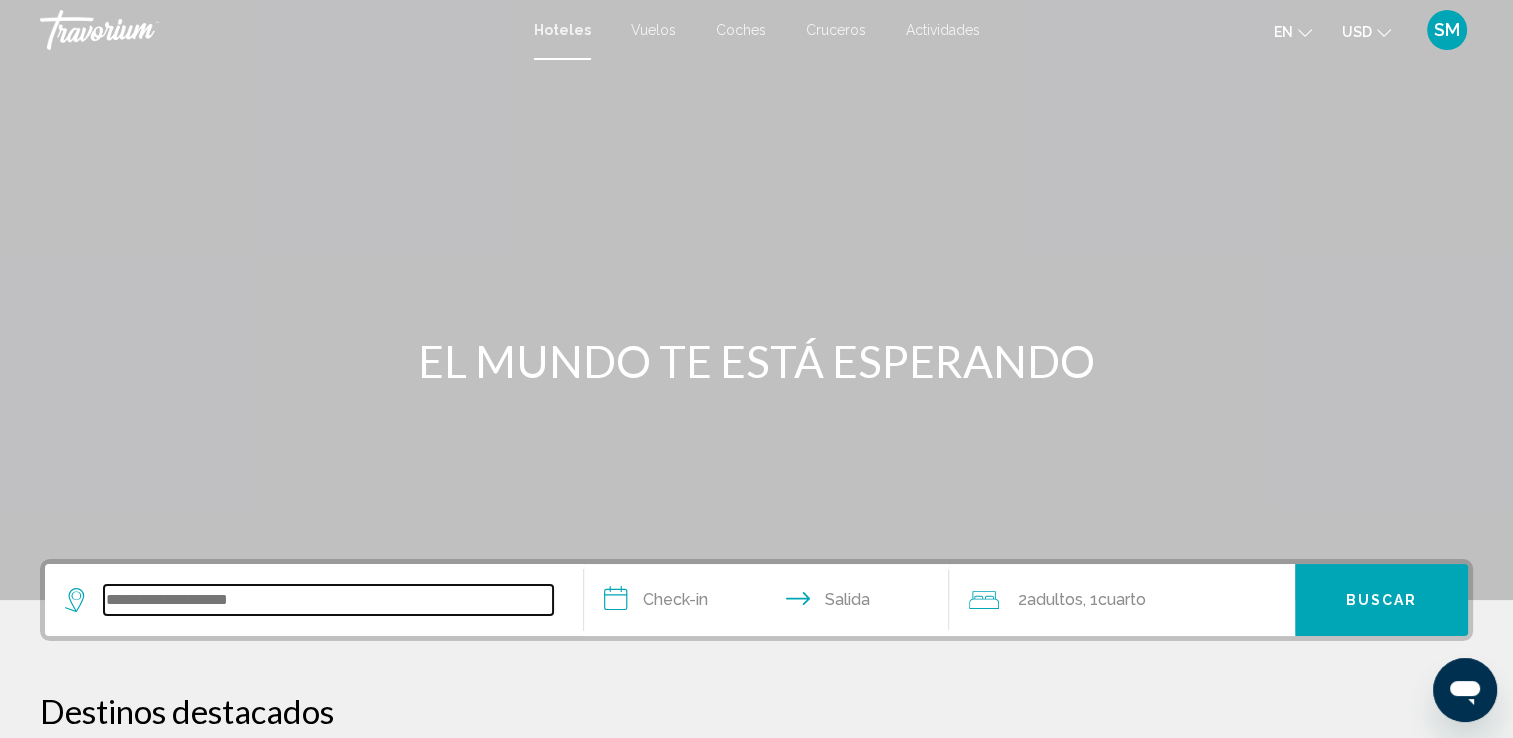 click at bounding box center (328, 600) 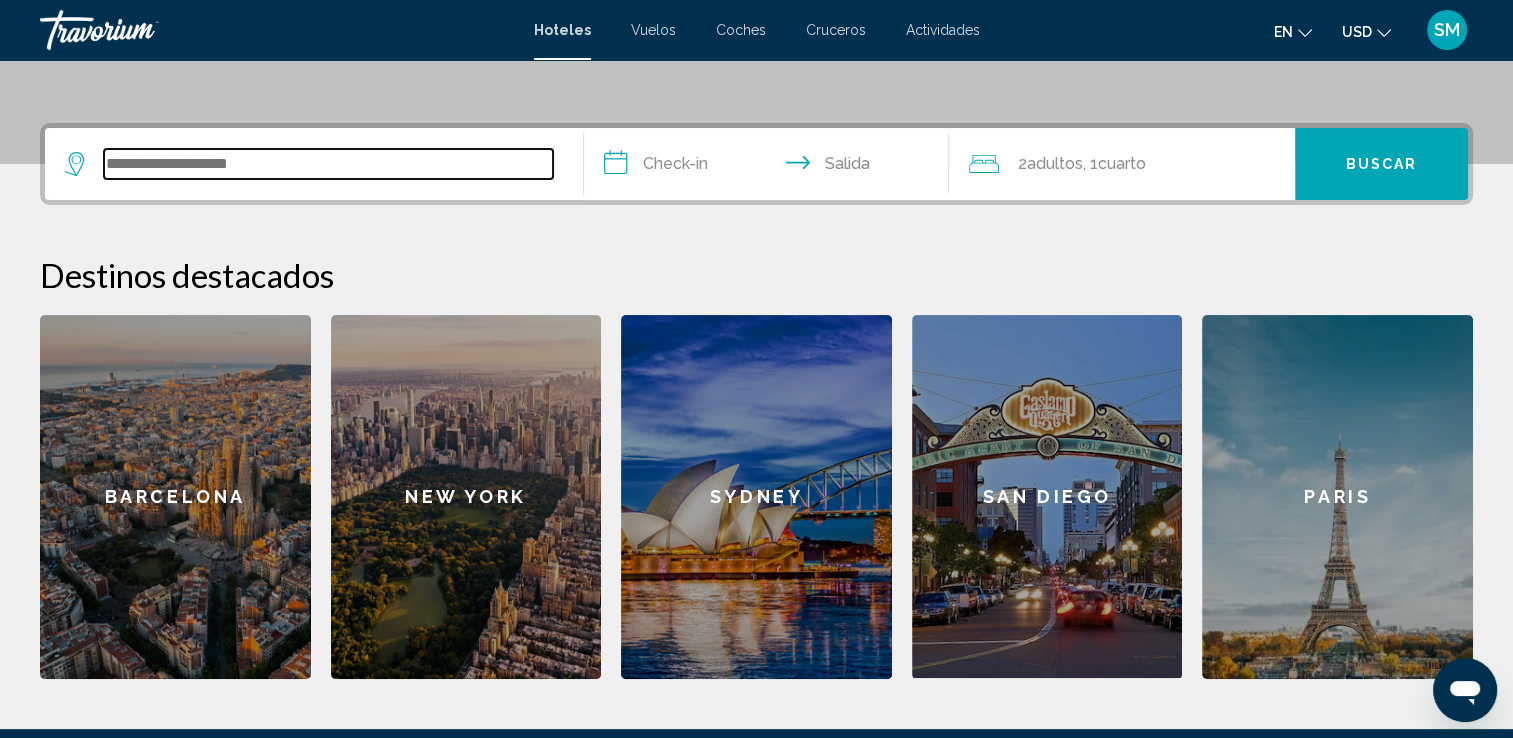 scroll, scrollTop: 493, scrollLeft: 0, axis: vertical 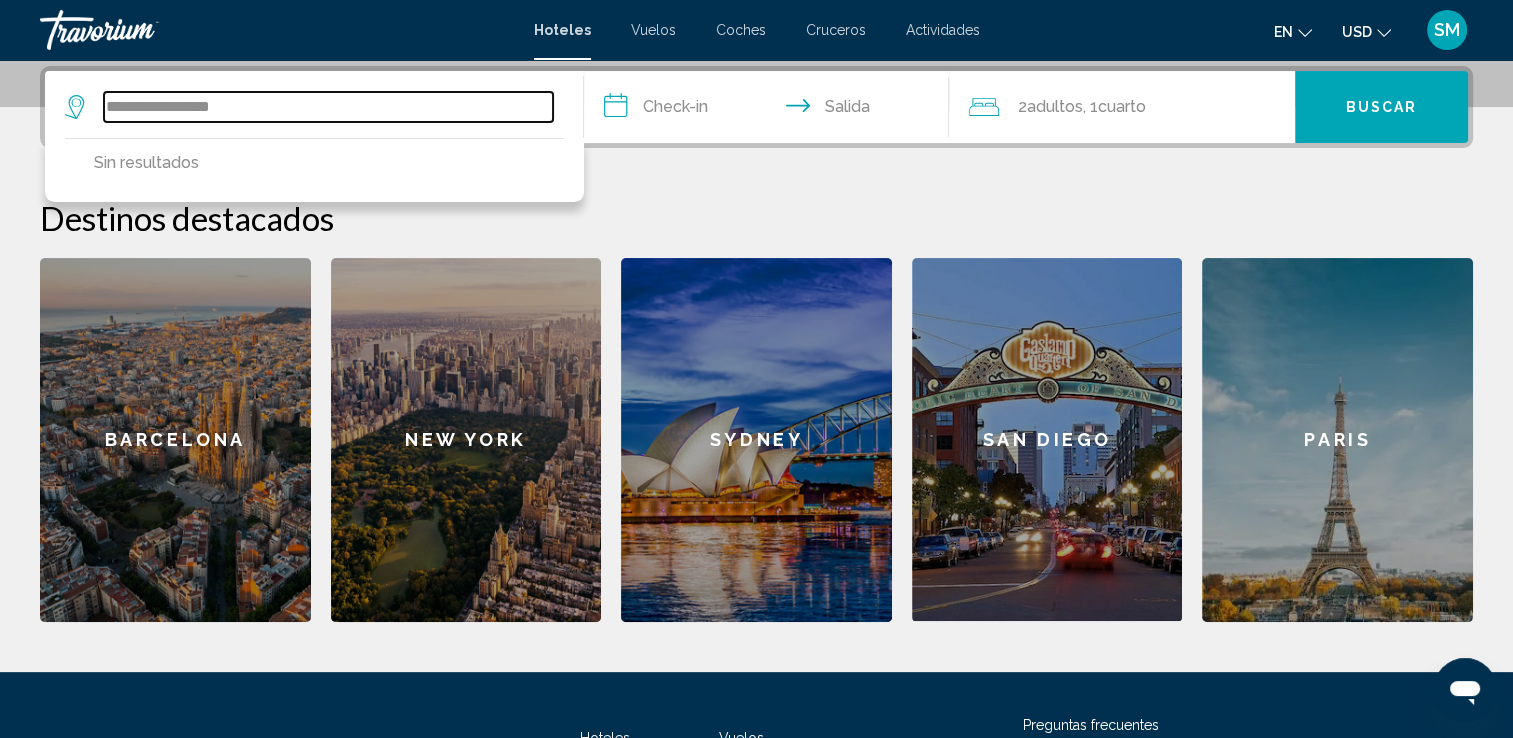 type on "**********" 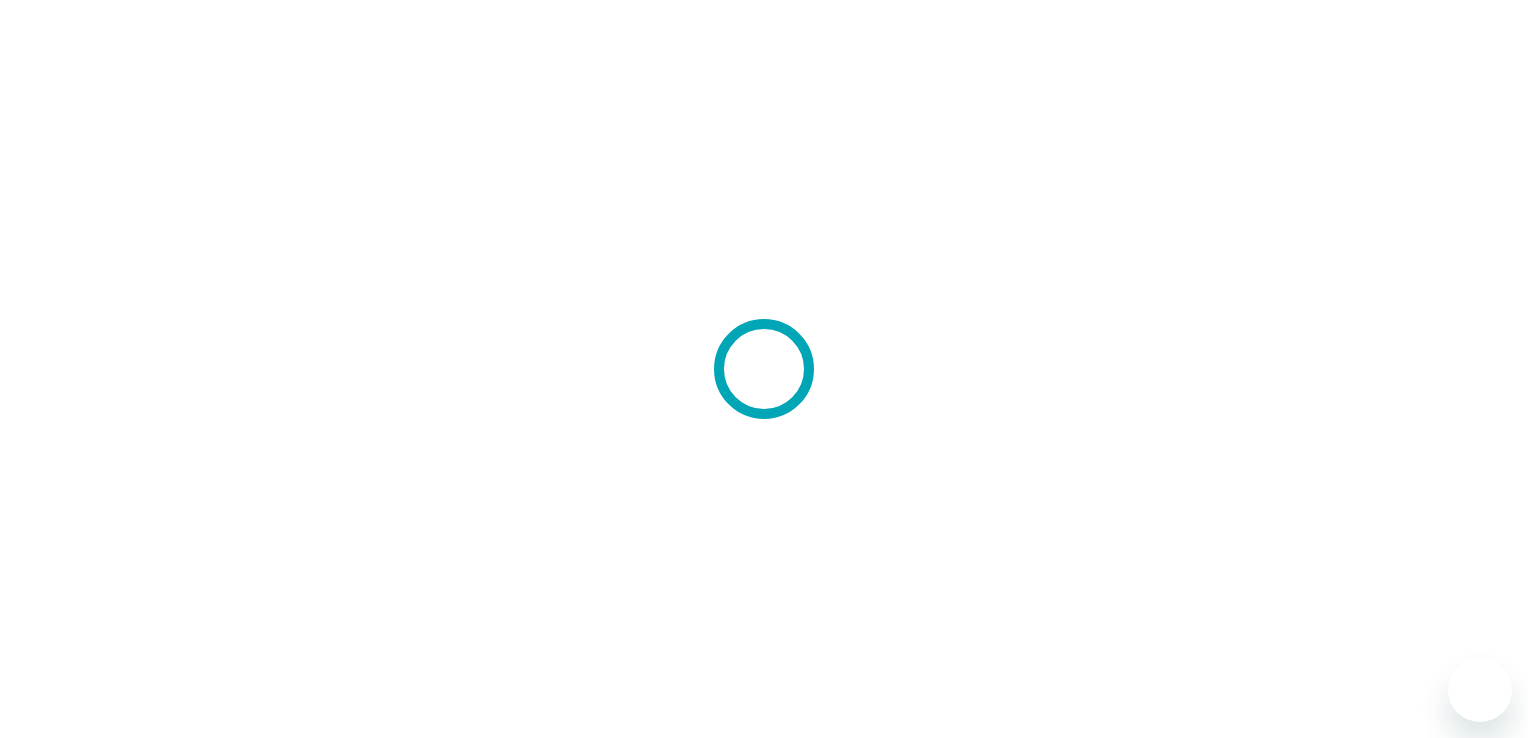 scroll, scrollTop: 0, scrollLeft: 0, axis: both 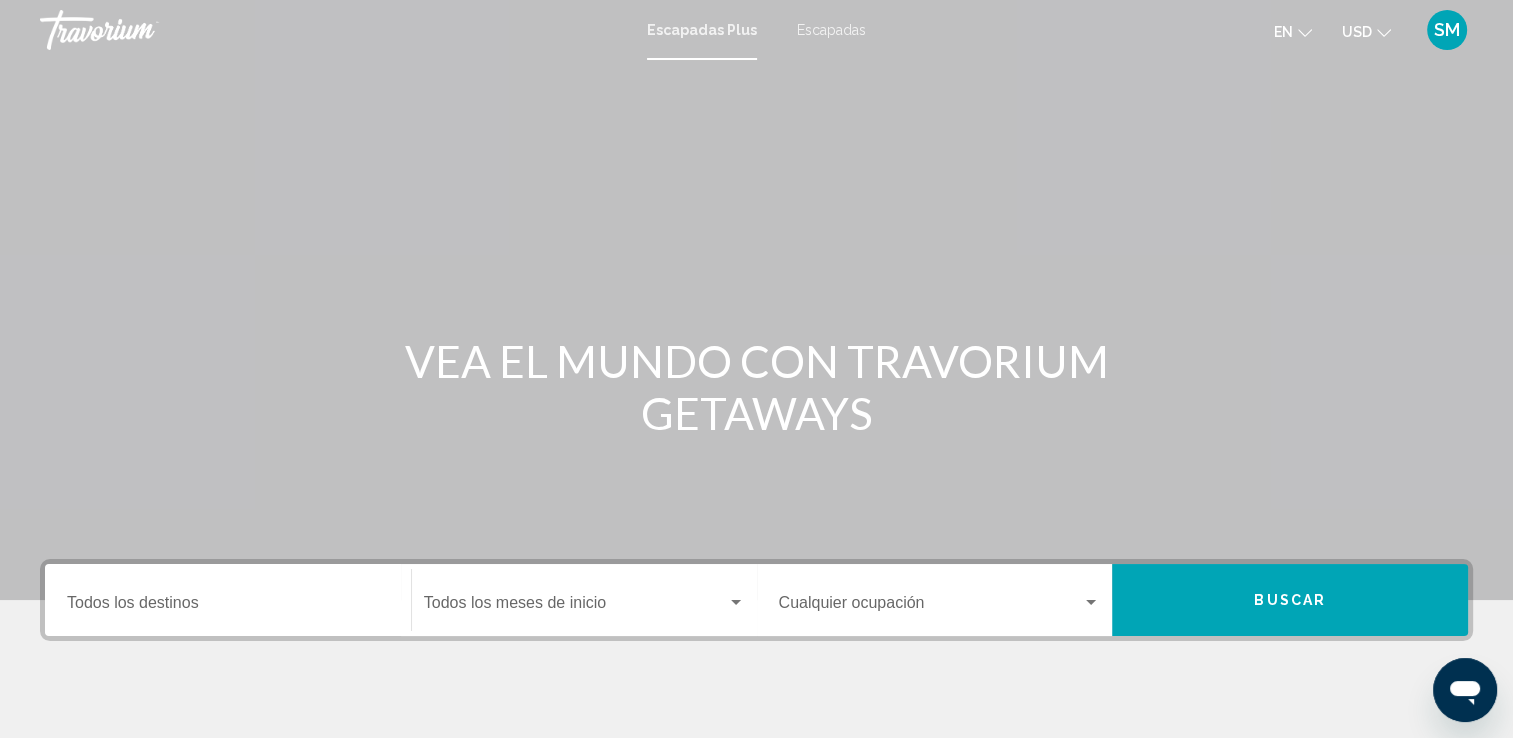 click on "Destination Todos los destinos" at bounding box center (228, 600) 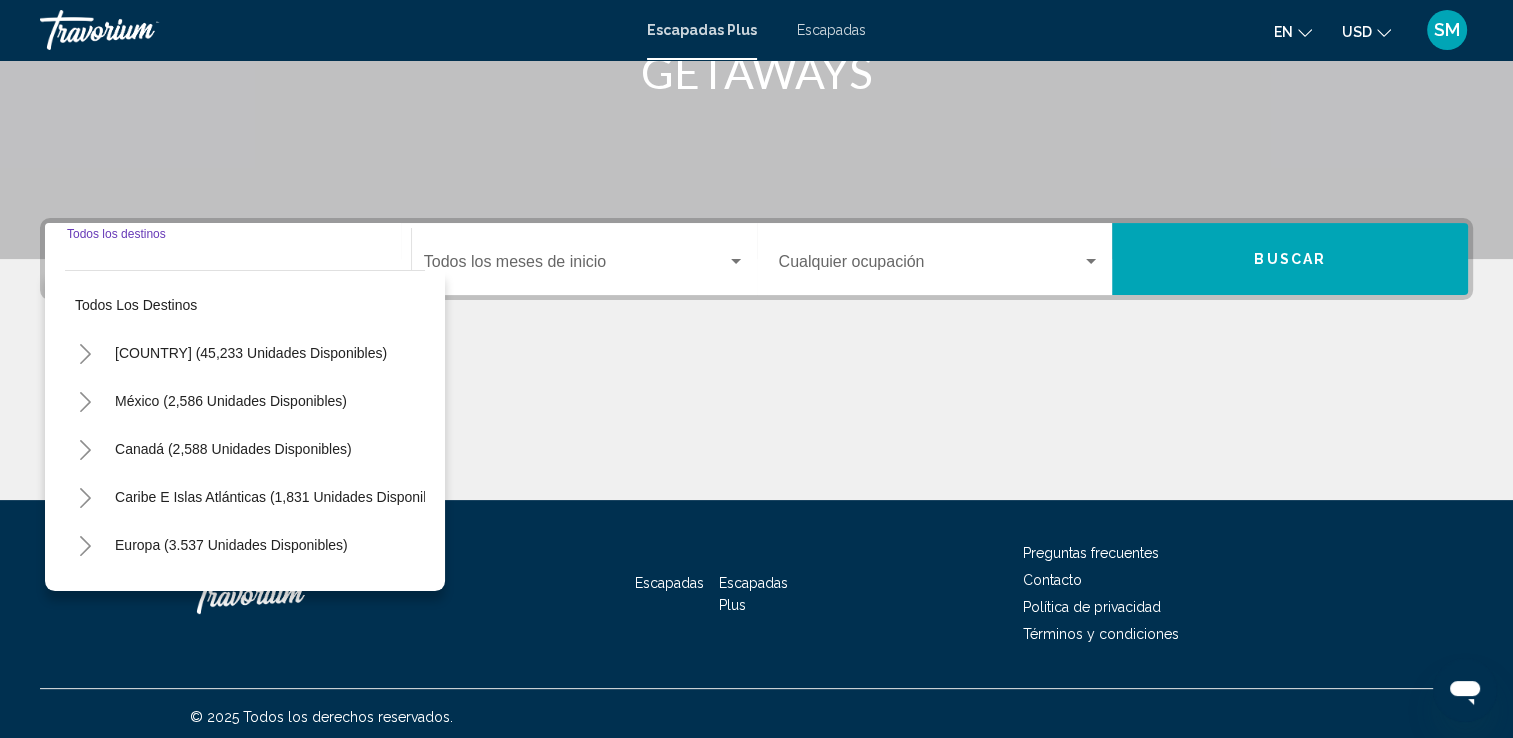 scroll, scrollTop: 347, scrollLeft: 0, axis: vertical 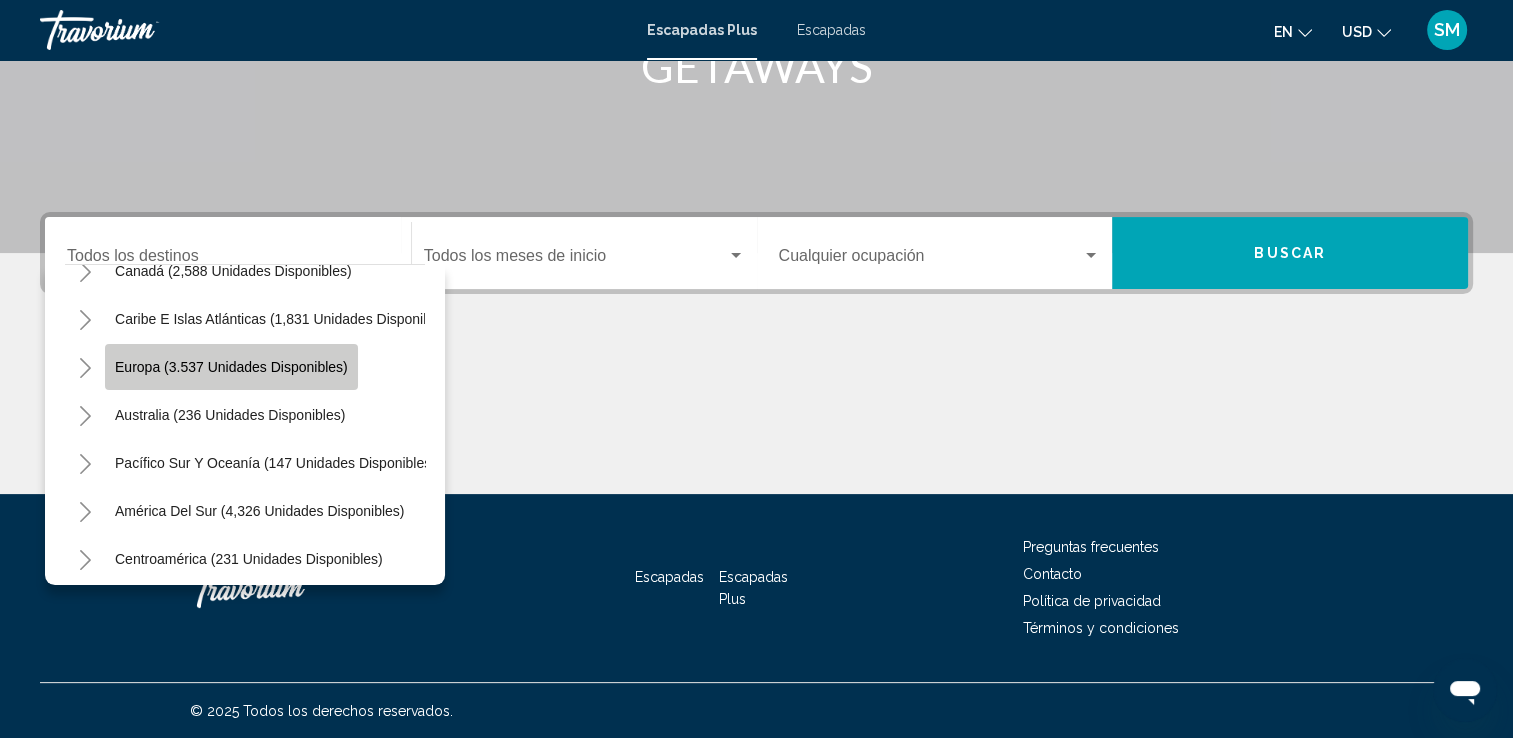 click on "Europa (3.537 unidades disponibles)" 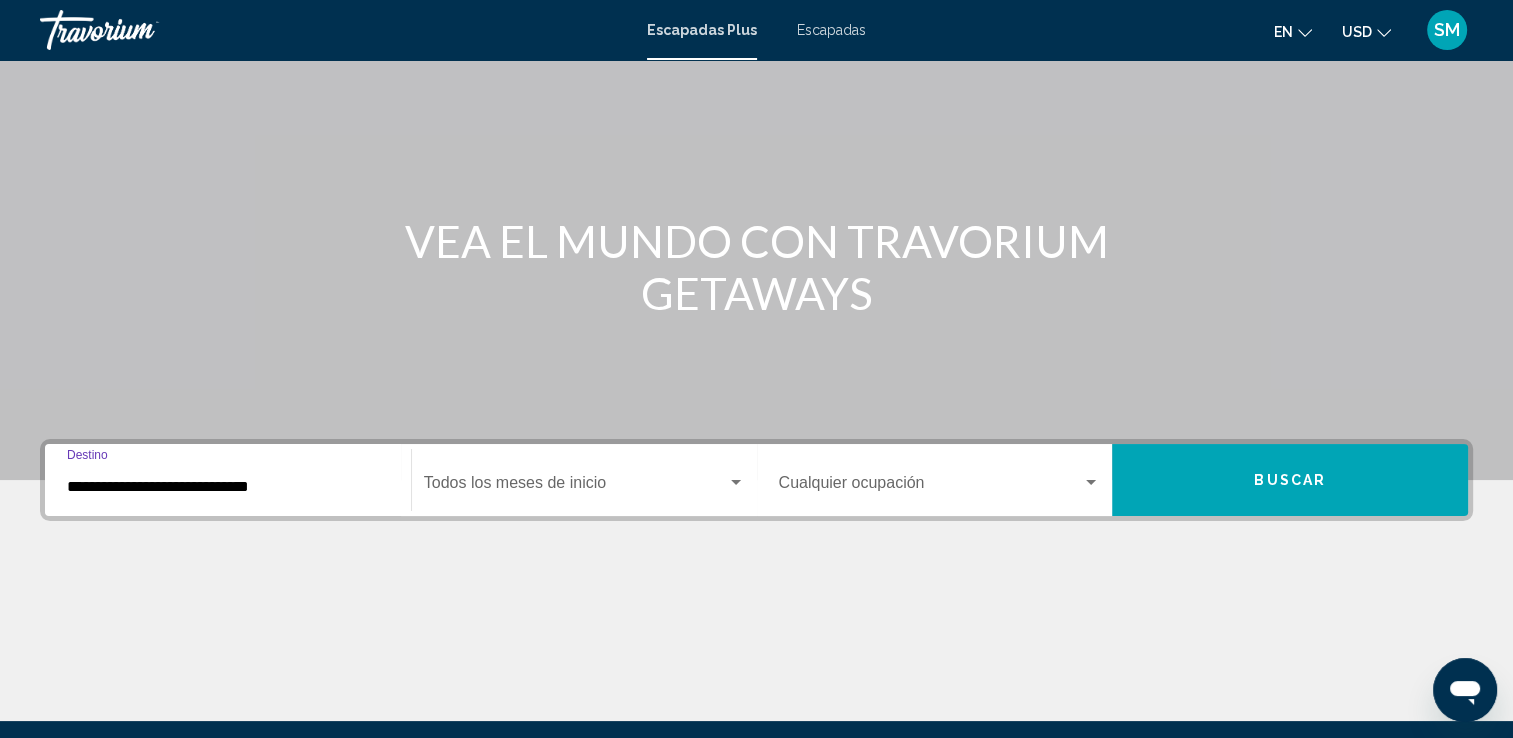 scroll, scrollTop: 125, scrollLeft: 0, axis: vertical 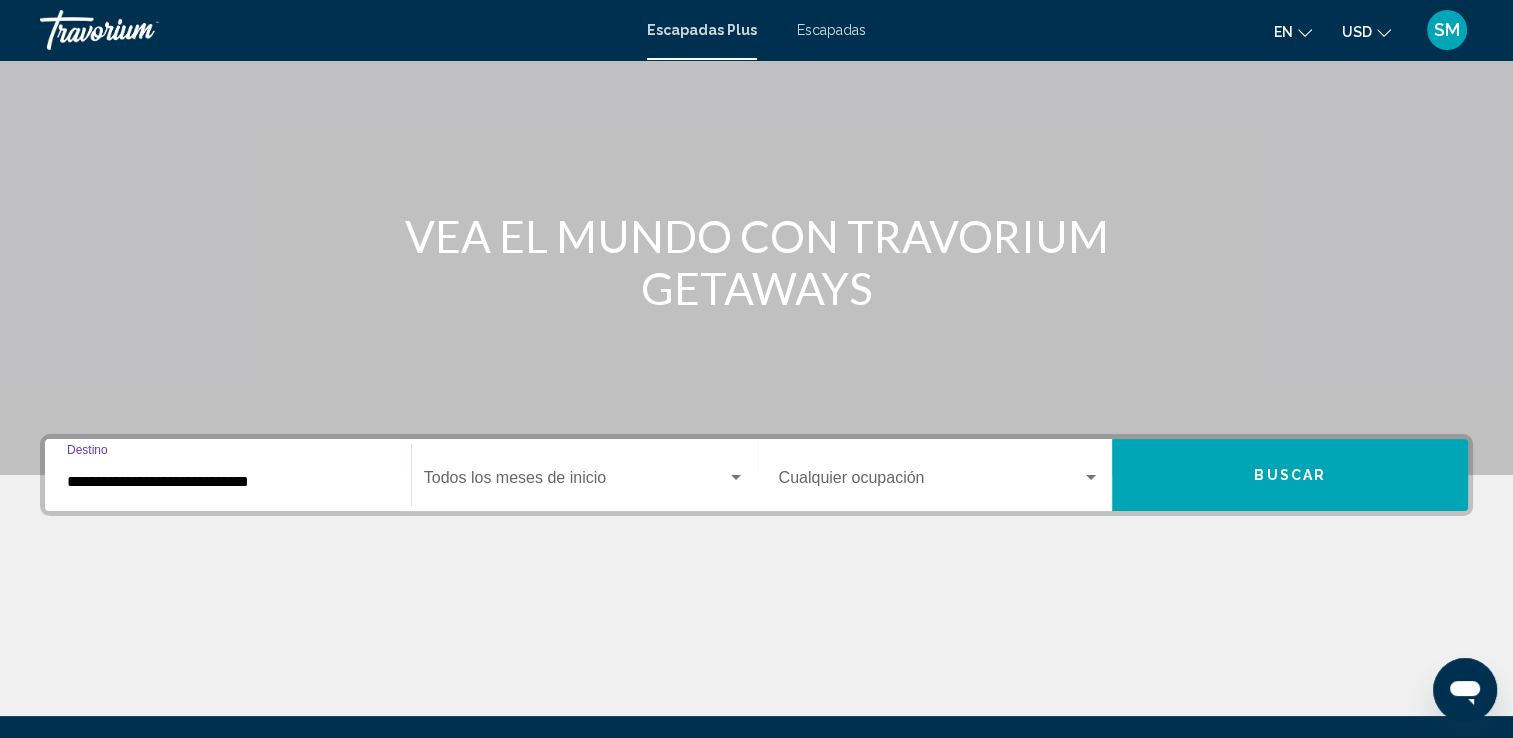 click at bounding box center [575, 482] 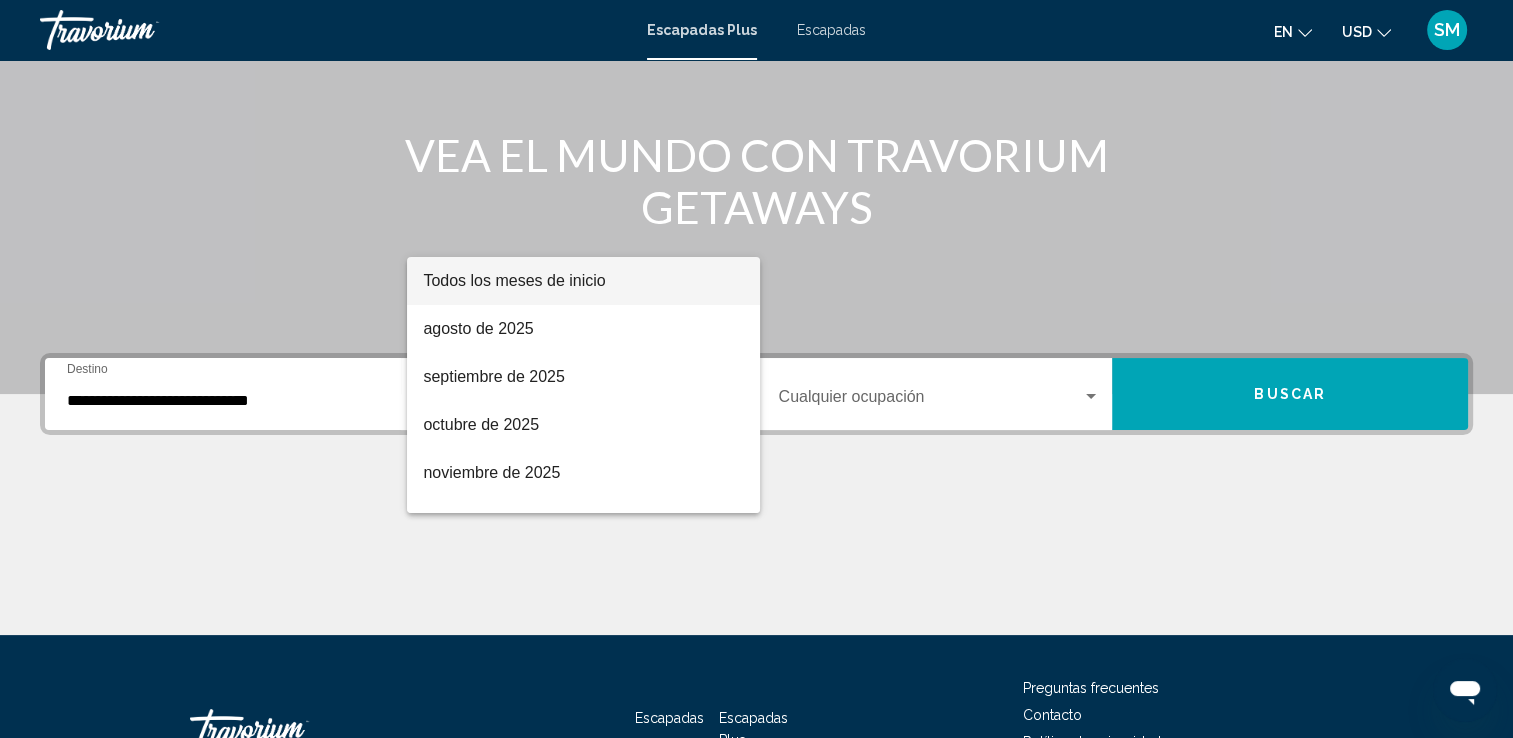 scroll, scrollTop: 347, scrollLeft: 0, axis: vertical 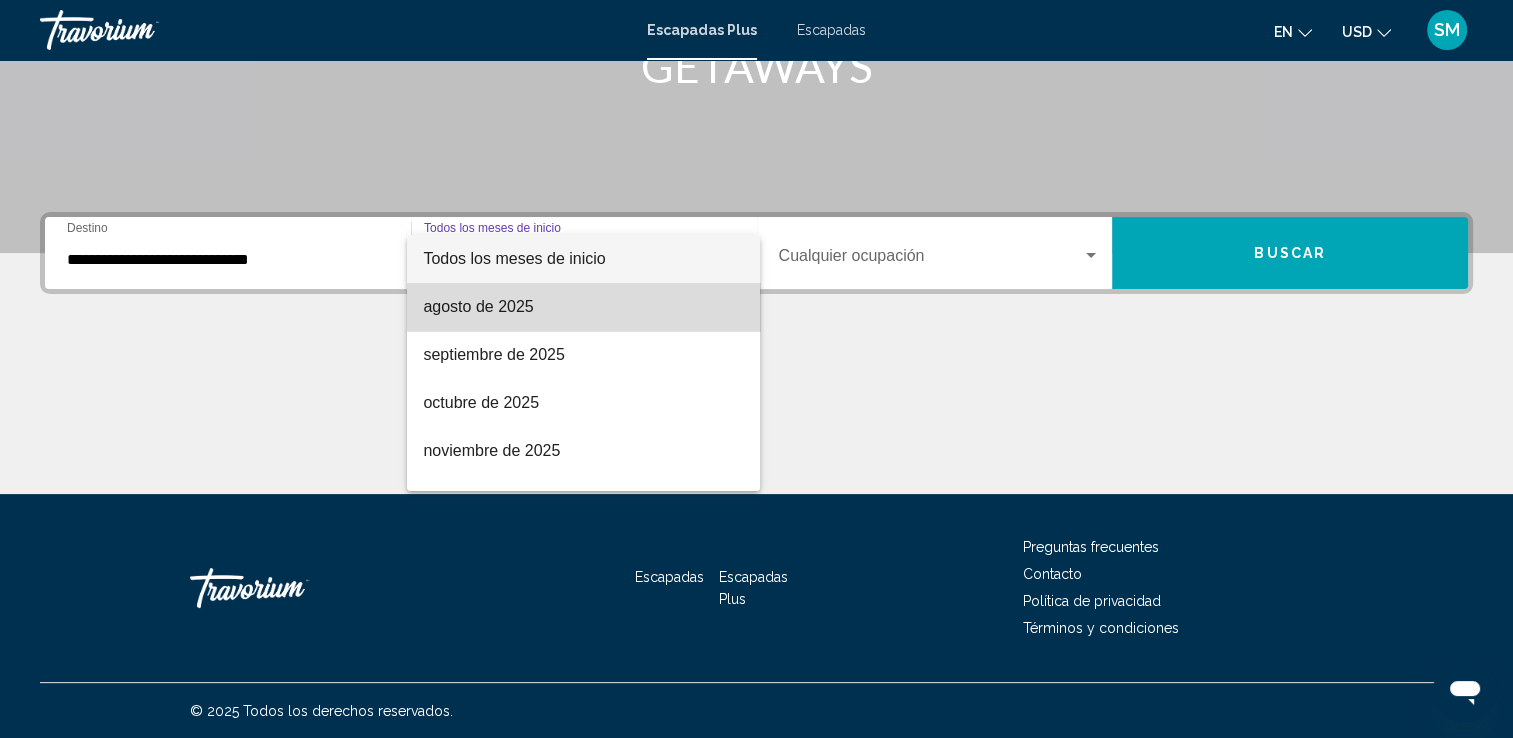 click on "agosto de 2025" at bounding box center (583, 307) 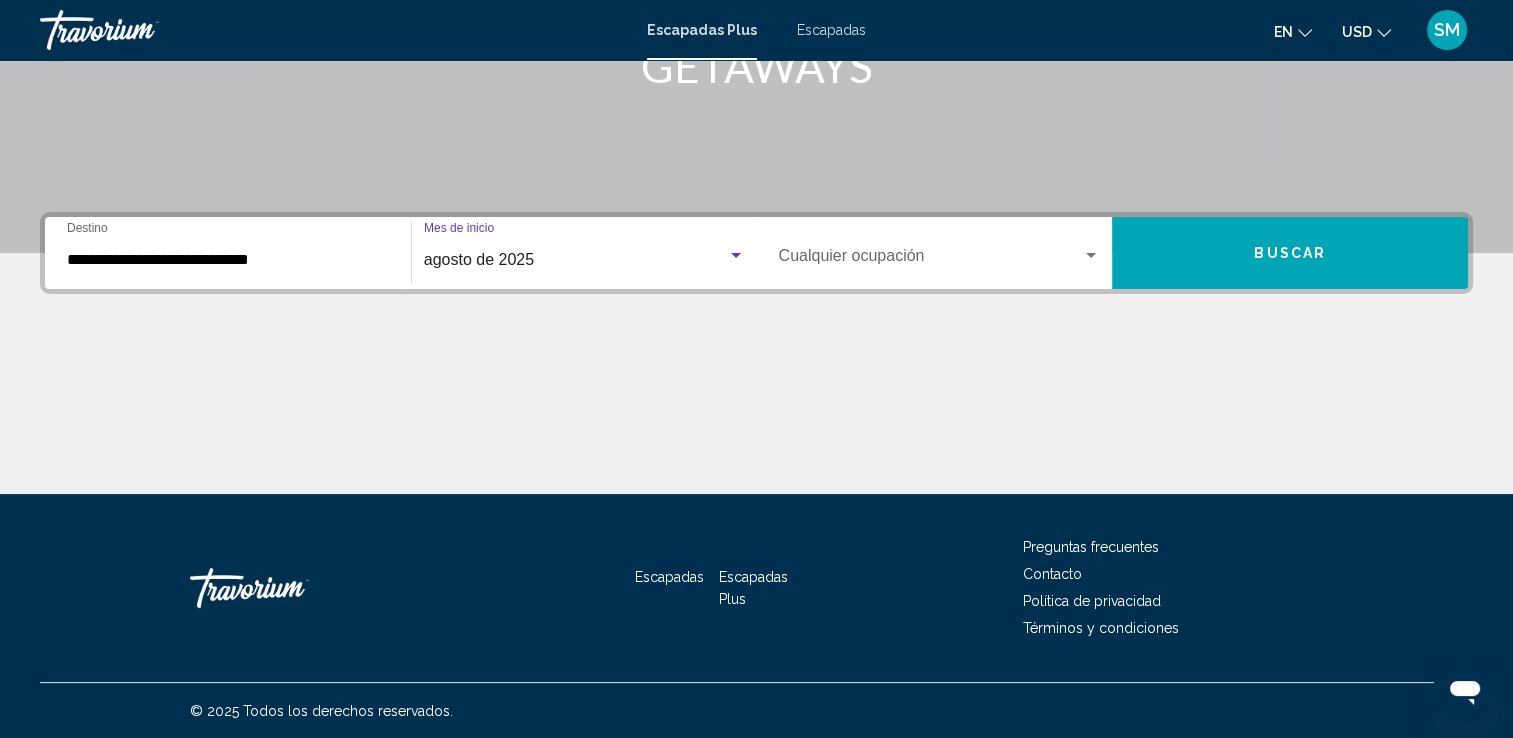 click on "agosto de 2025" at bounding box center [575, 260] 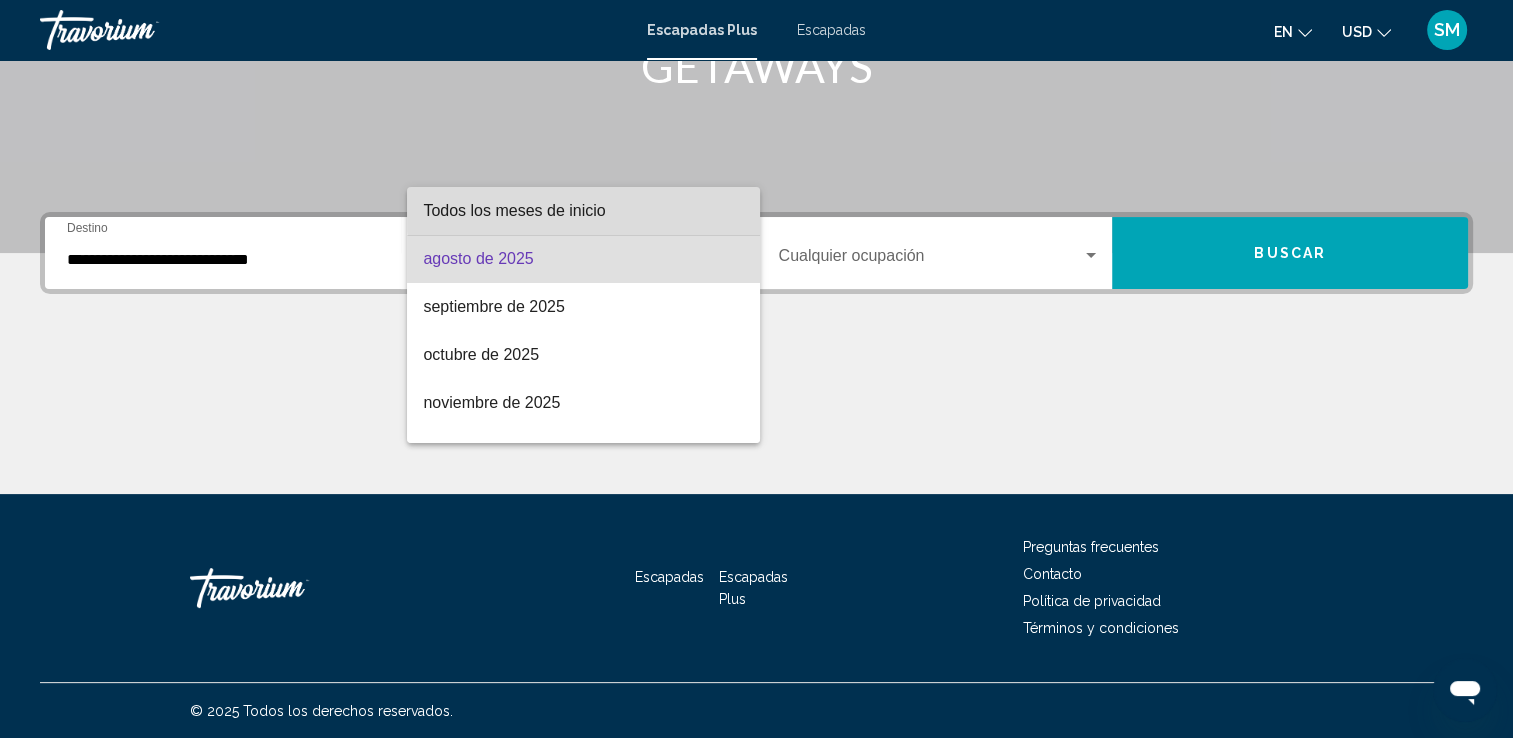 click on "Todos los meses de inicio" at bounding box center [583, 211] 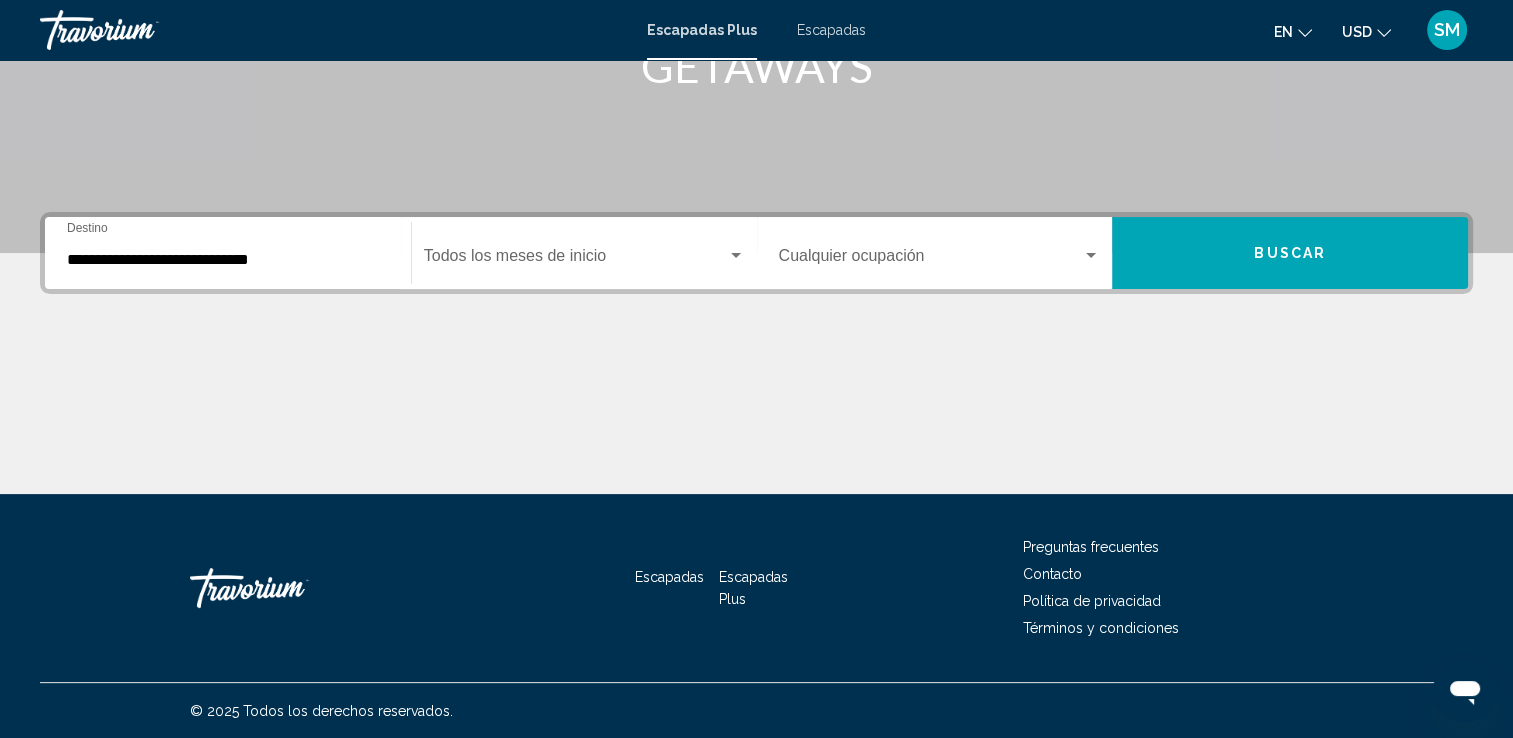 click on "Occupancy Cualquier ocupación" at bounding box center [940, 253] 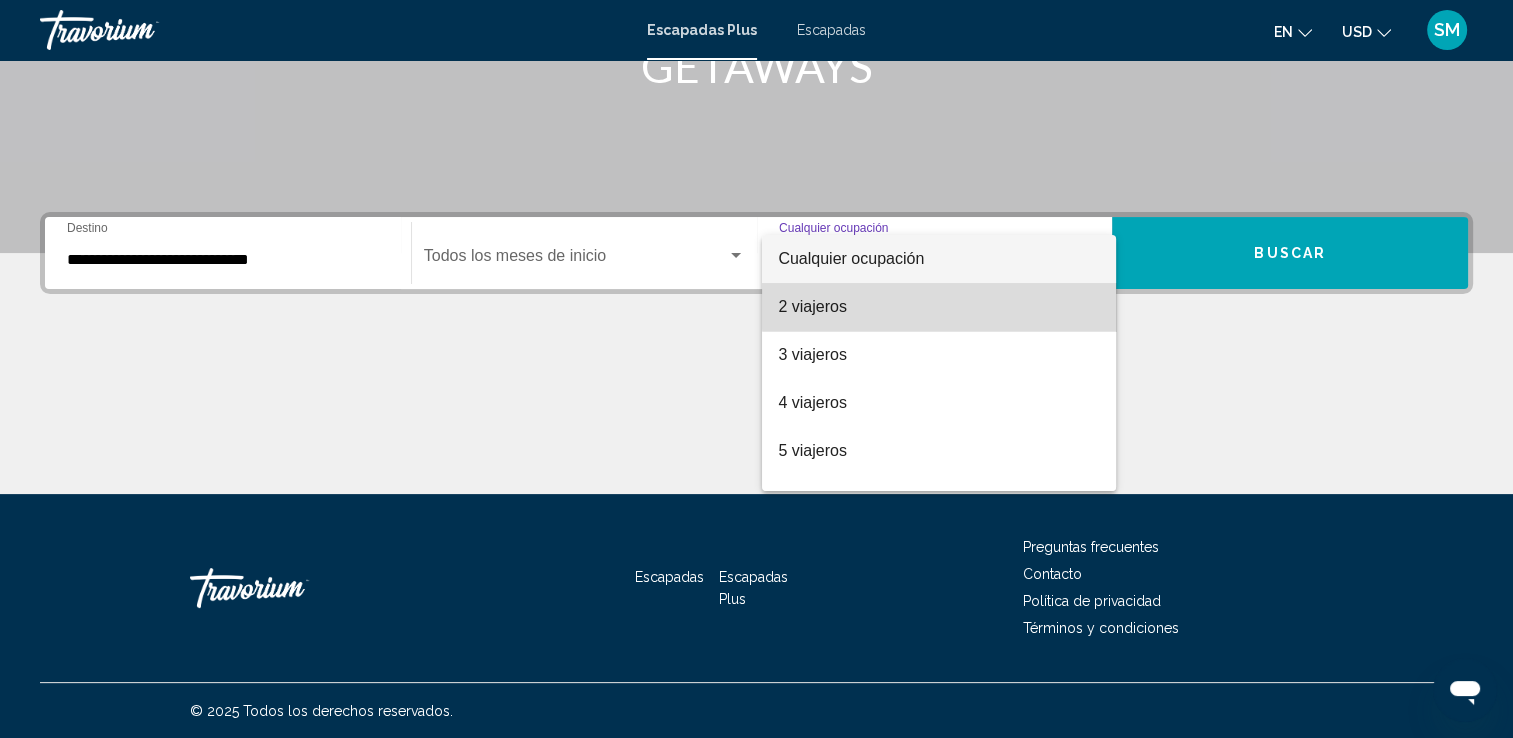 click on "2 viajeros" at bounding box center [939, 307] 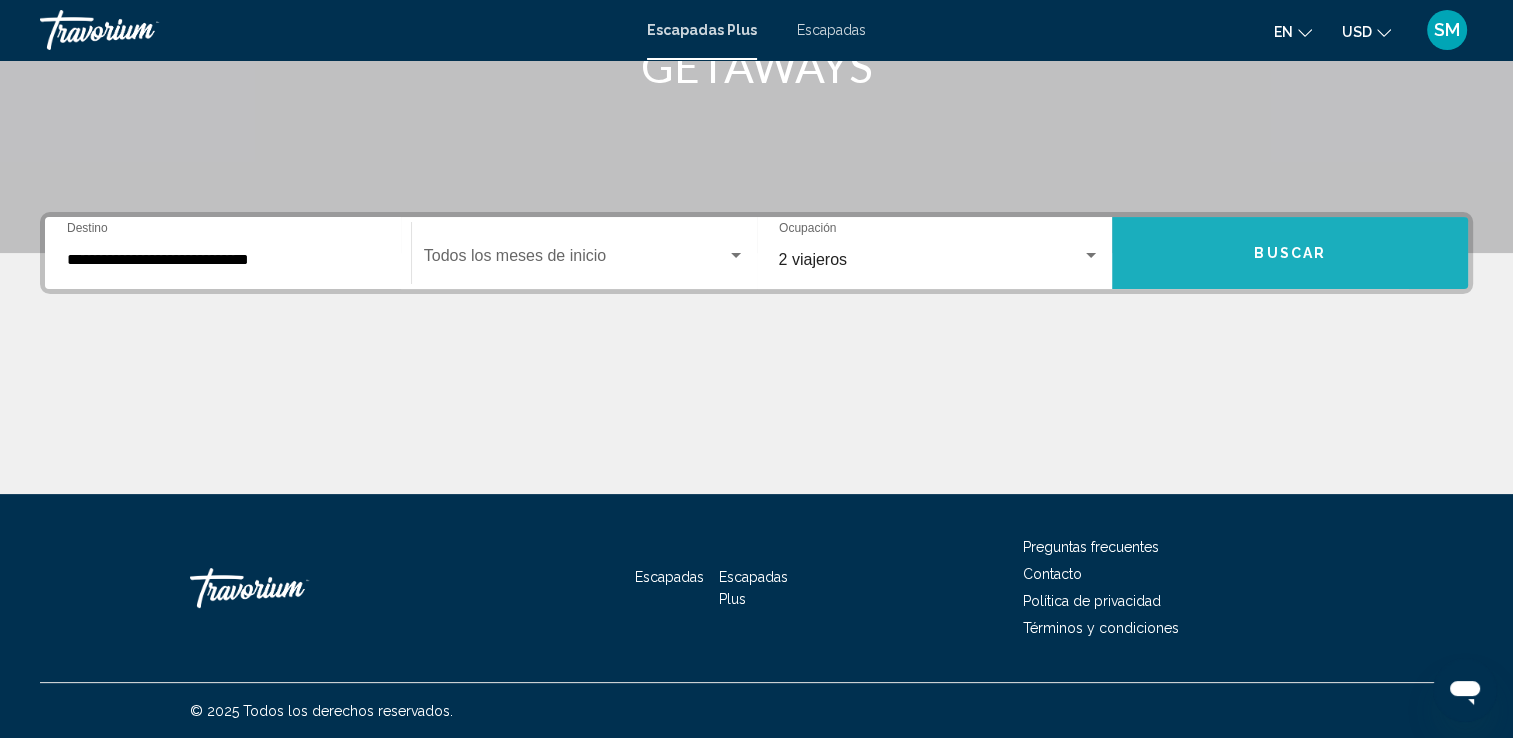 click on "Buscar" at bounding box center [1290, 253] 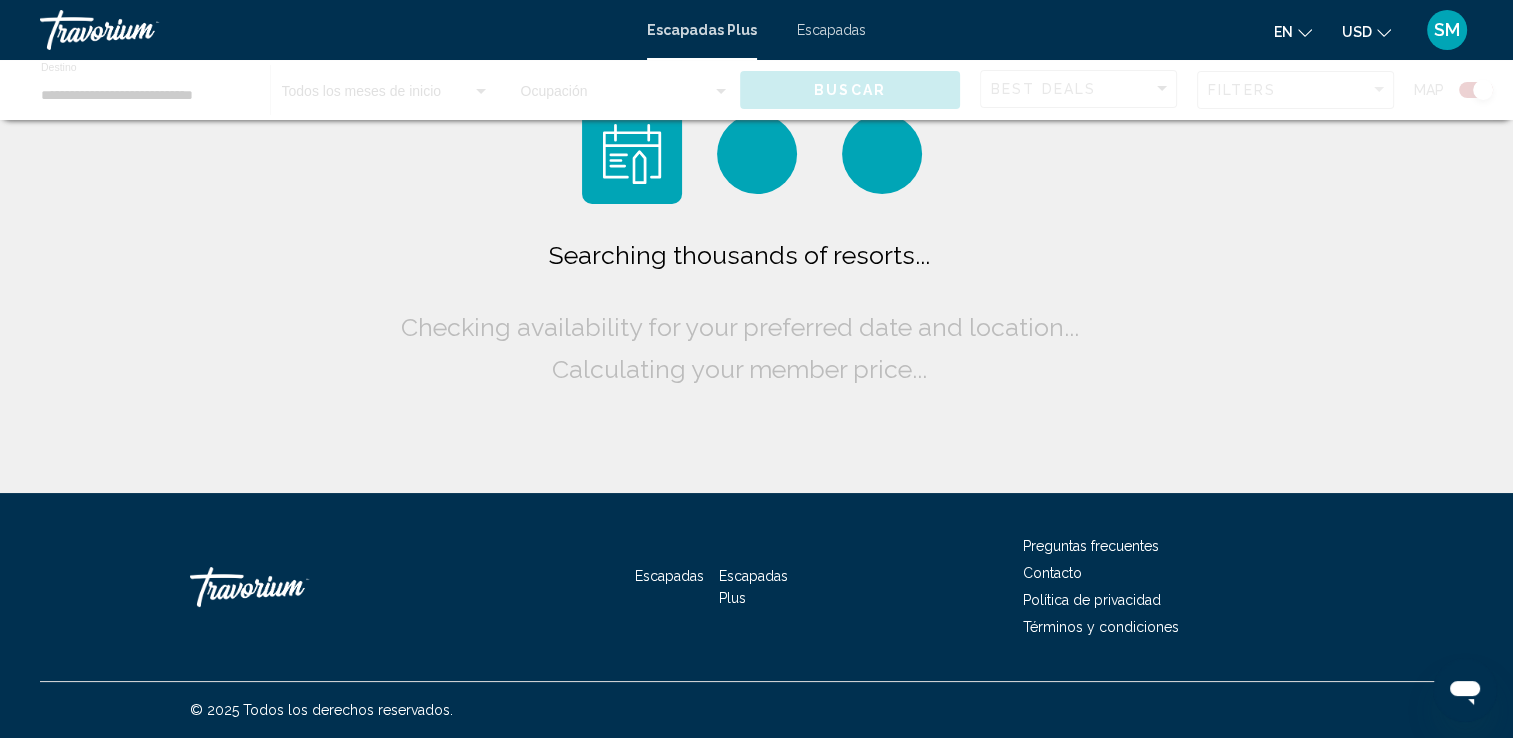 scroll, scrollTop: 0, scrollLeft: 0, axis: both 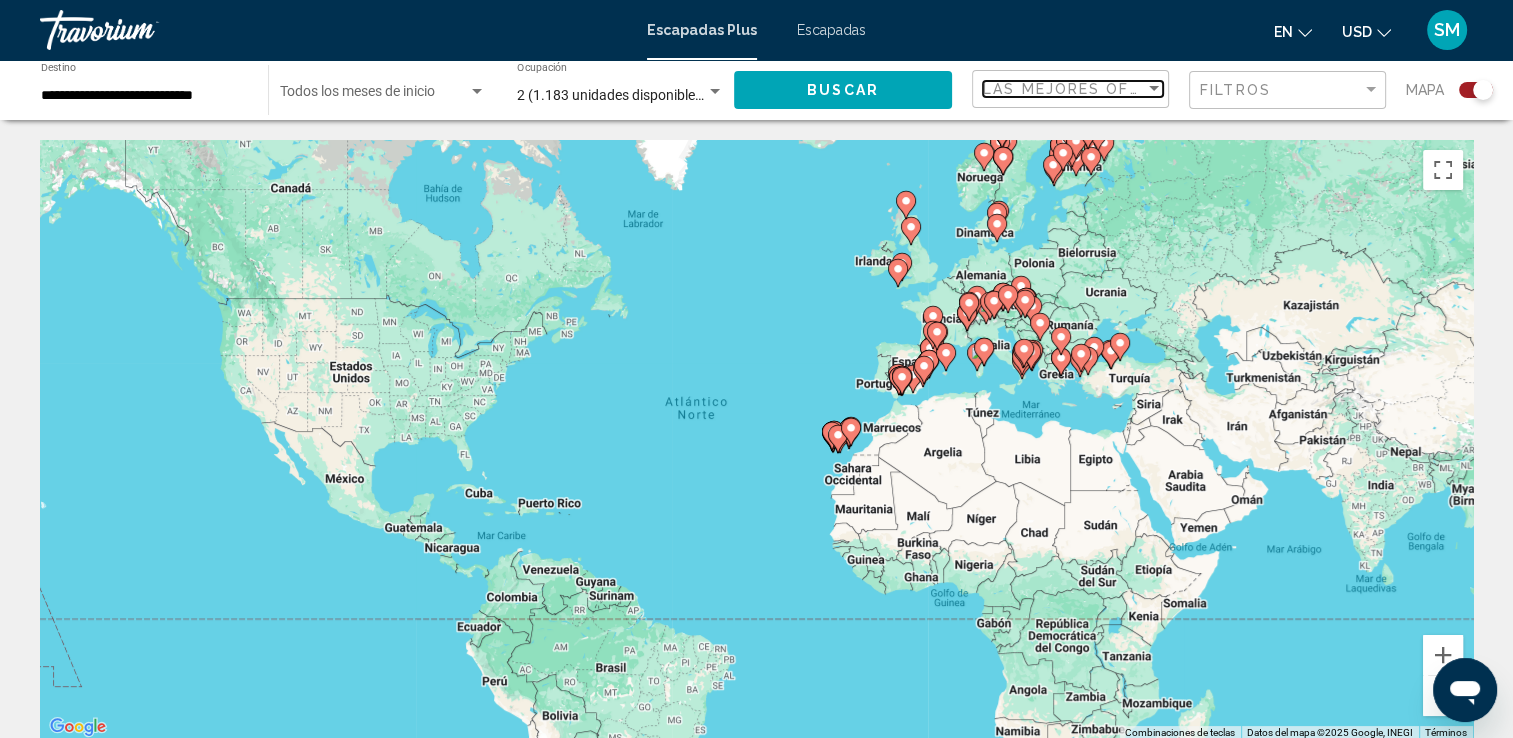 click on "Las mejores ofertas" at bounding box center [1083, 89] 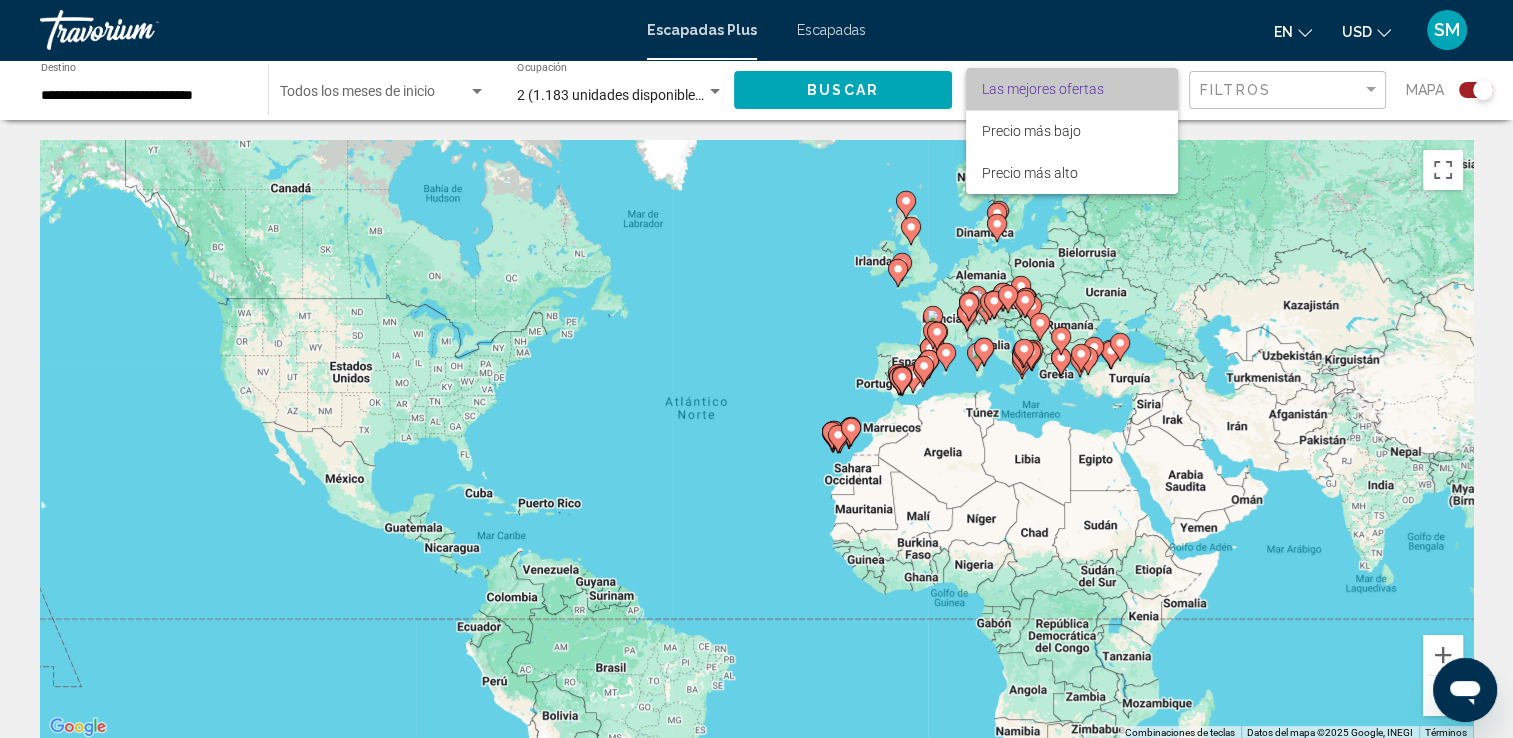 click on "Las mejores ofertas" at bounding box center (1072, 89) 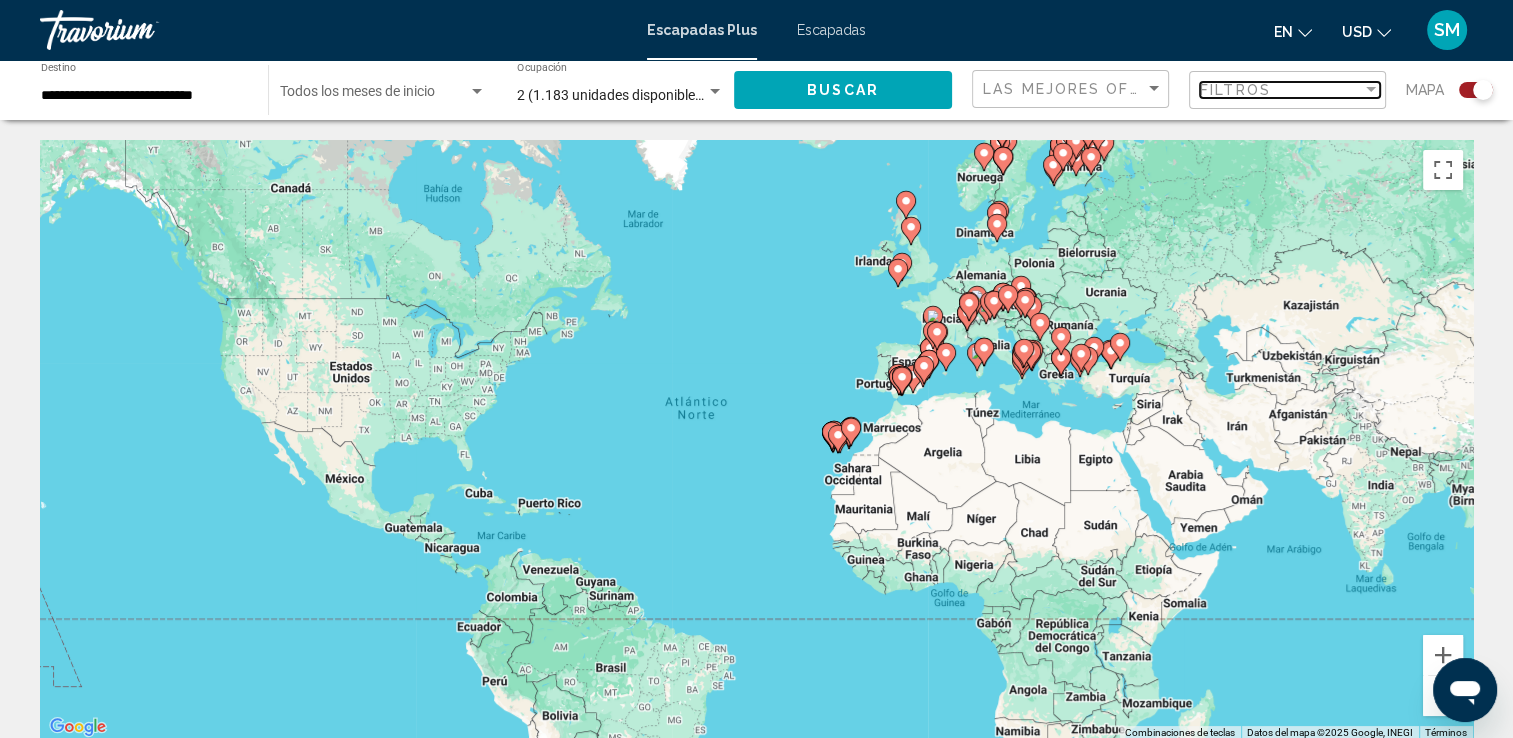 click on "Filtros" at bounding box center (1235, 90) 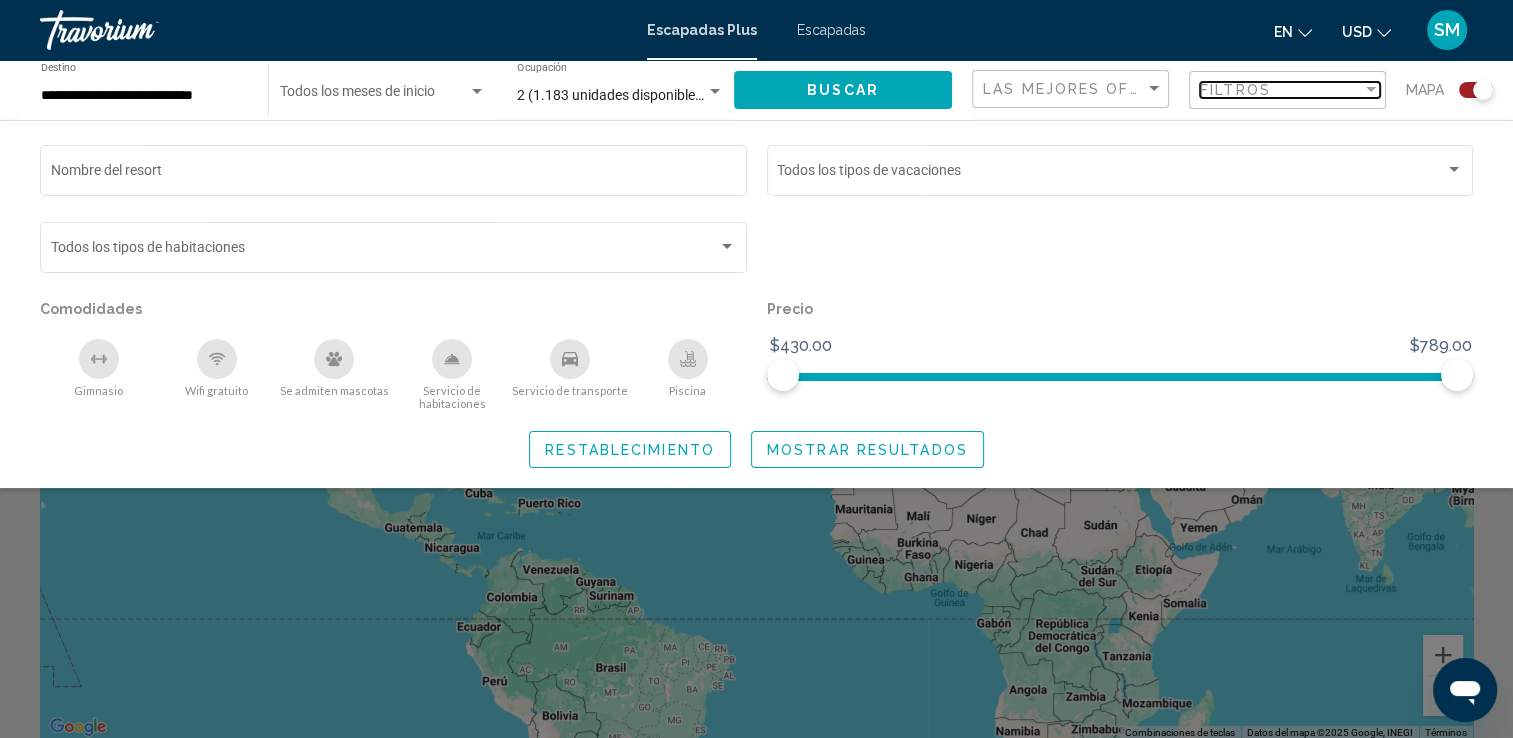 click on "Filtros" at bounding box center (1235, 90) 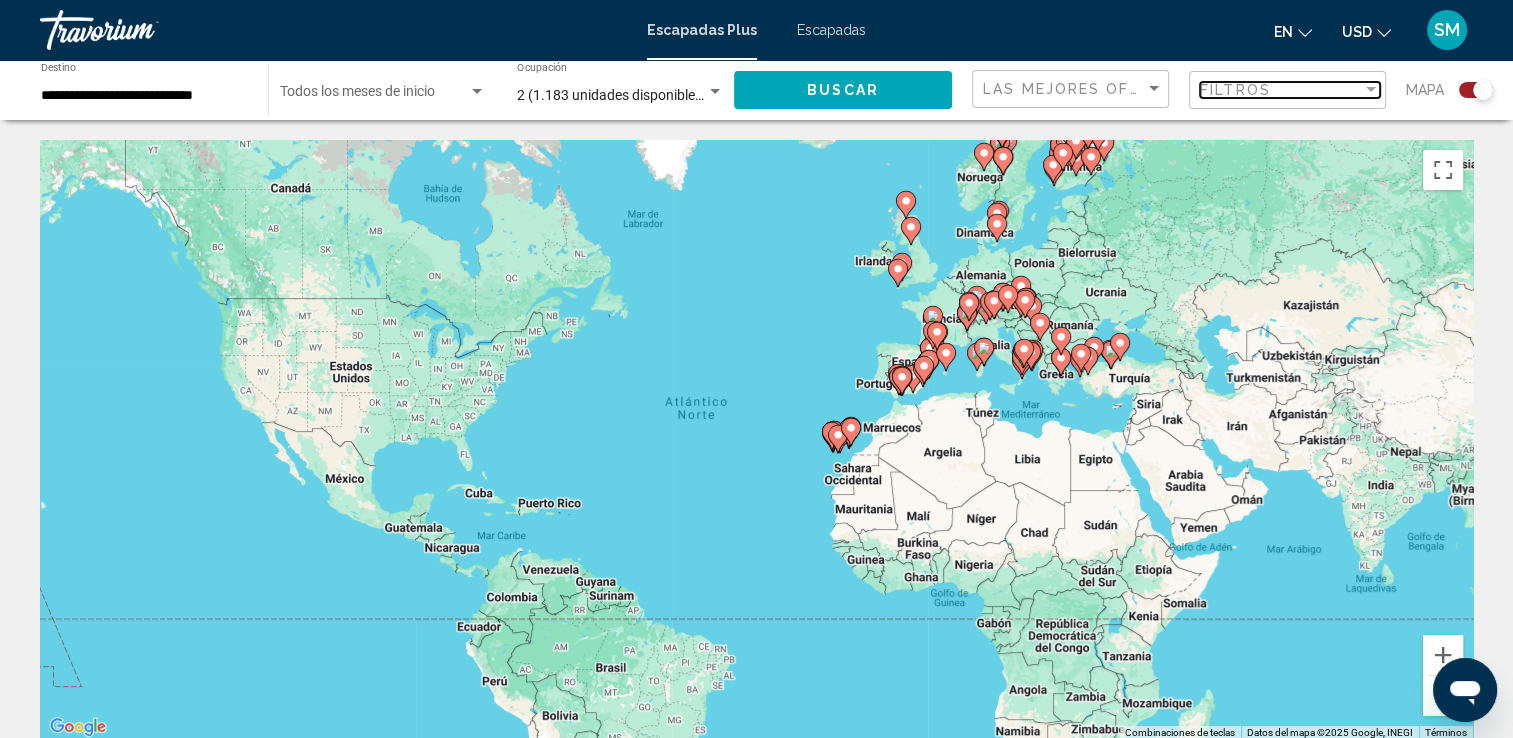 click on "Filtros" at bounding box center [1235, 90] 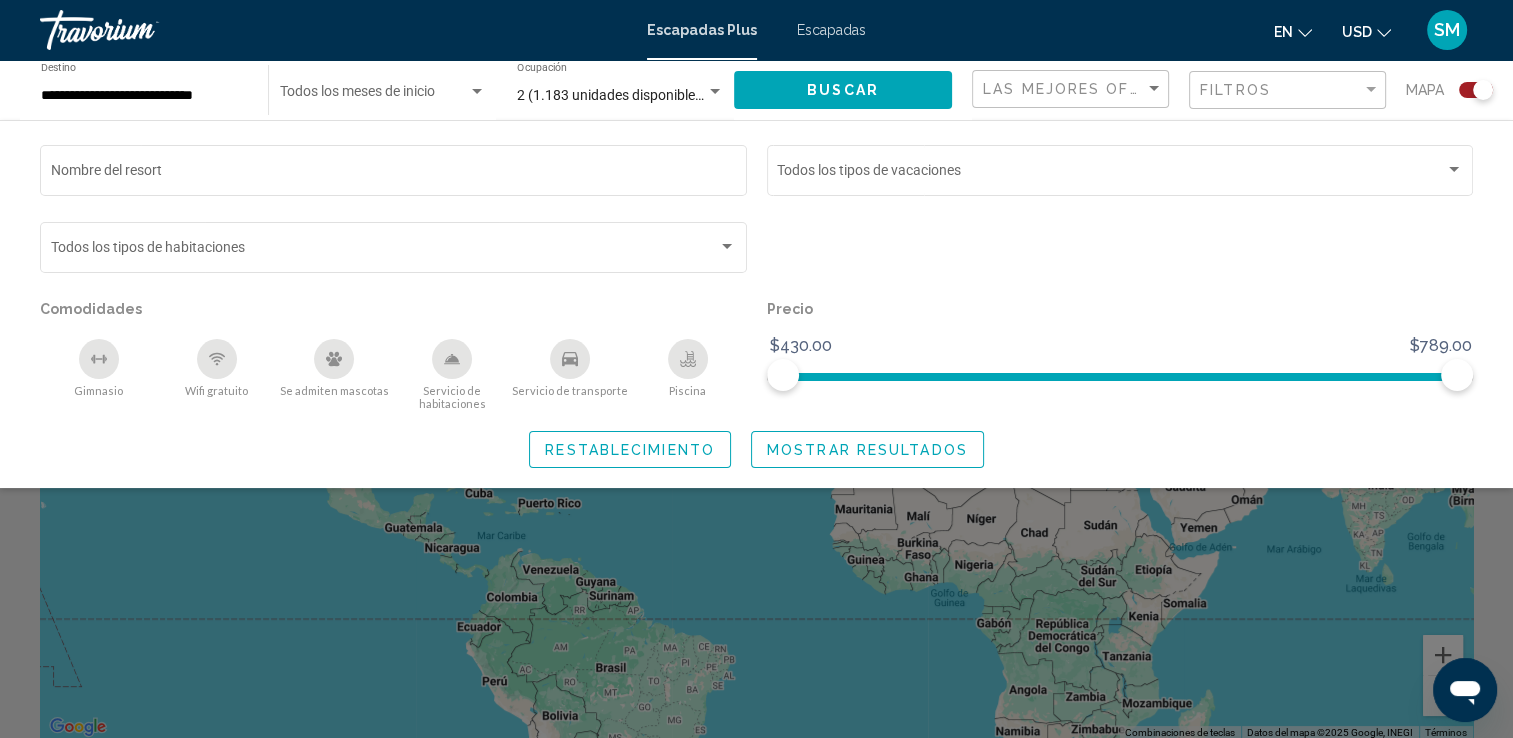 click on "en
English Español Français Italiano Português русский USD
USD ($) MXN (Mex$) CAD (Can$) GBP (£) EUR (€) AUD (A$) NZD (NZ$) CNY (CN¥) SM Login" at bounding box center (1179, 30) 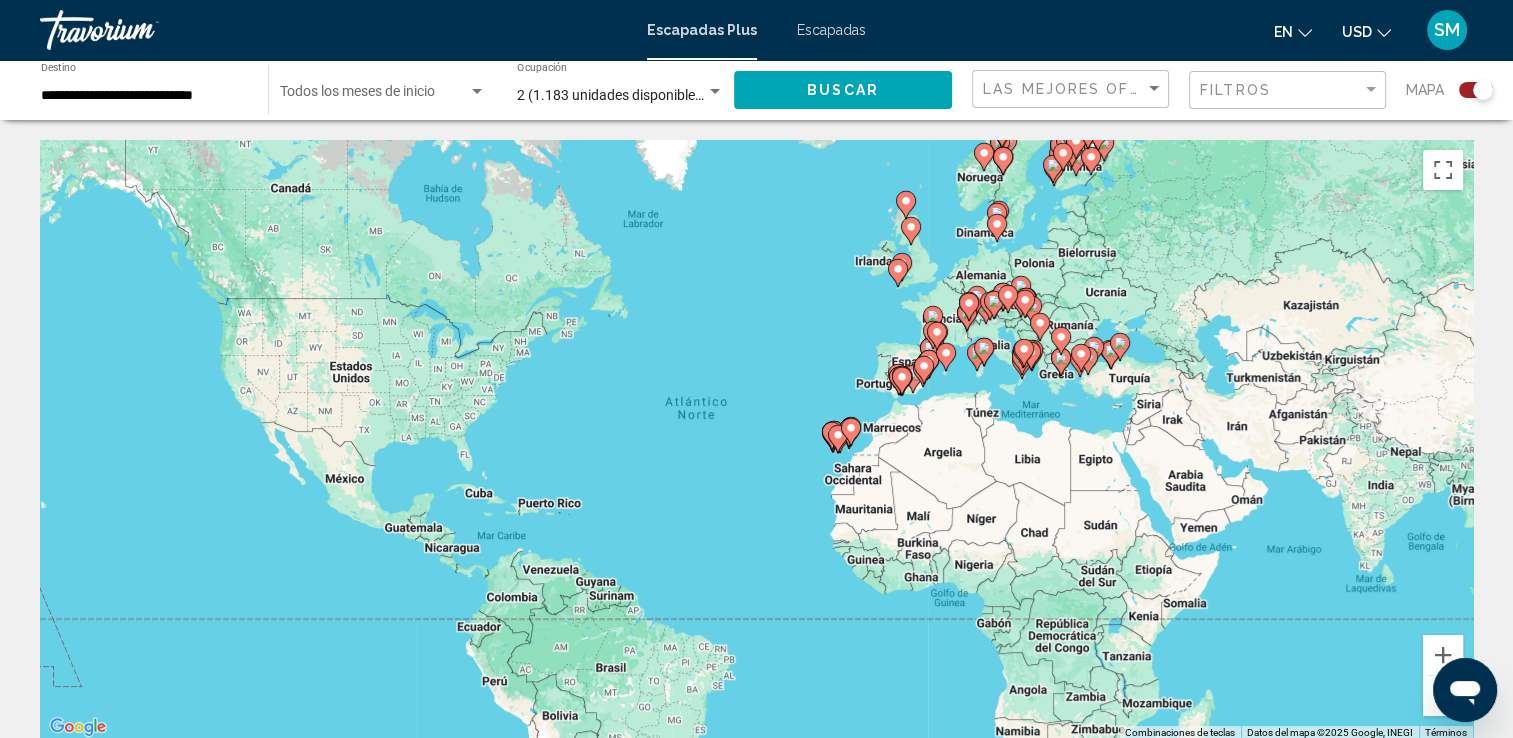 click on "Para activar la función de arrastre con el teclado, pulsa Alt + Intro. Cuando hayas habilitado esa función, usa las teclas de flecha para mover el marcador. Para completar el arrastre, pulsa Intro. Para cancelar, pulsa Escape." at bounding box center (756, 440) 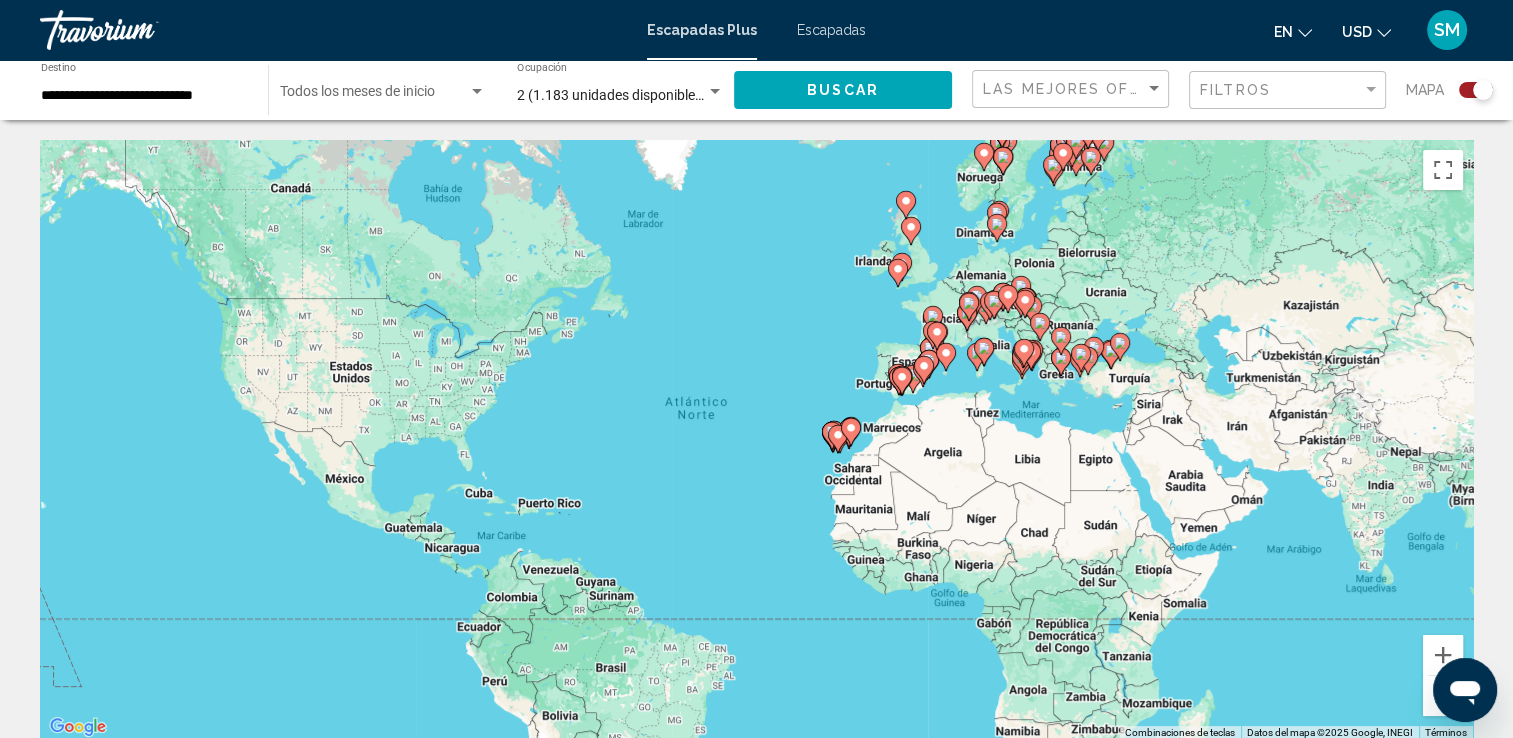 click on "Para activar la función de arrastre con el teclado, pulsa Alt + Intro. Cuando hayas habilitado esa función, usa las teclas de flecha para mover el marcador. Para completar el arrastre, pulsa Intro. Para cancelar, pulsa Escape." at bounding box center [756, 440] 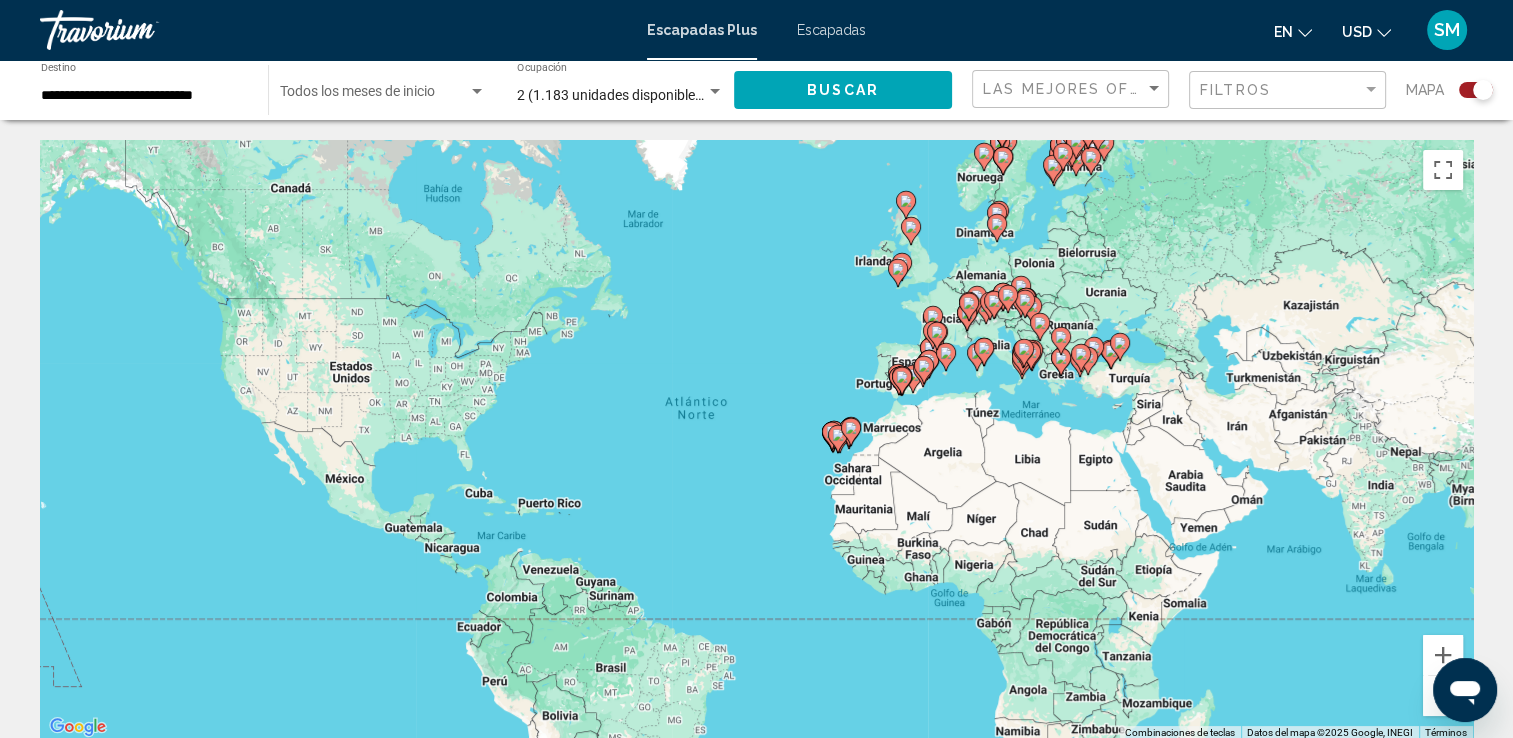 click on "Para activar la función de arrastre con el teclado, pulsa Alt + Intro. Cuando hayas habilitado esa función, usa las teclas de flecha para mover el marcador. Para completar el arrastre, pulsa Intro. Para cancelar, pulsa Escape." at bounding box center (756, 440) 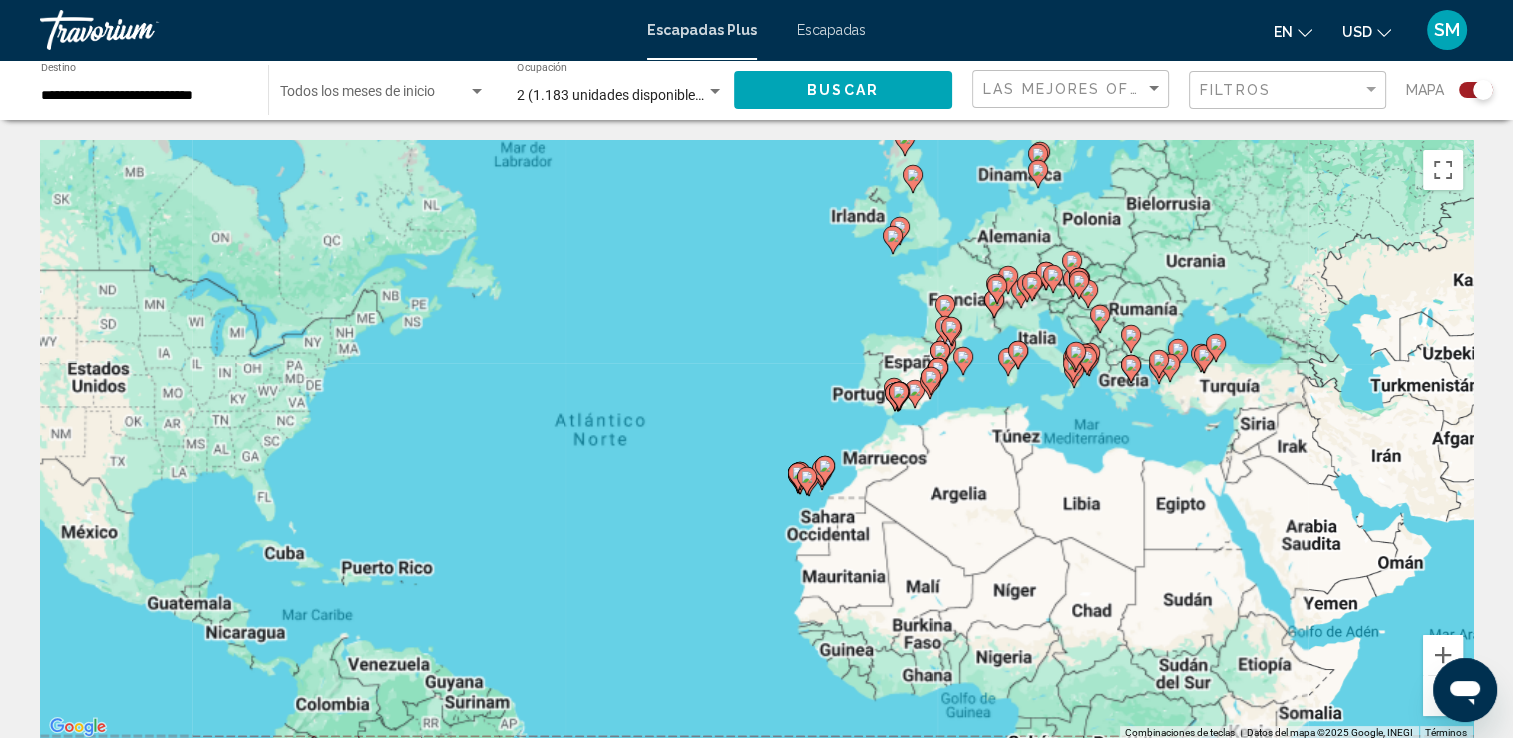 click on "Para activar la función de arrastre con el teclado, pulsa Alt + Intro. Cuando hayas habilitado esa función, usa las teclas de flecha para mover el marcador. Para completar el arrastre, pulsa Intro. Para cancelar, pulsa Escape." at bounding box center [756, 440] 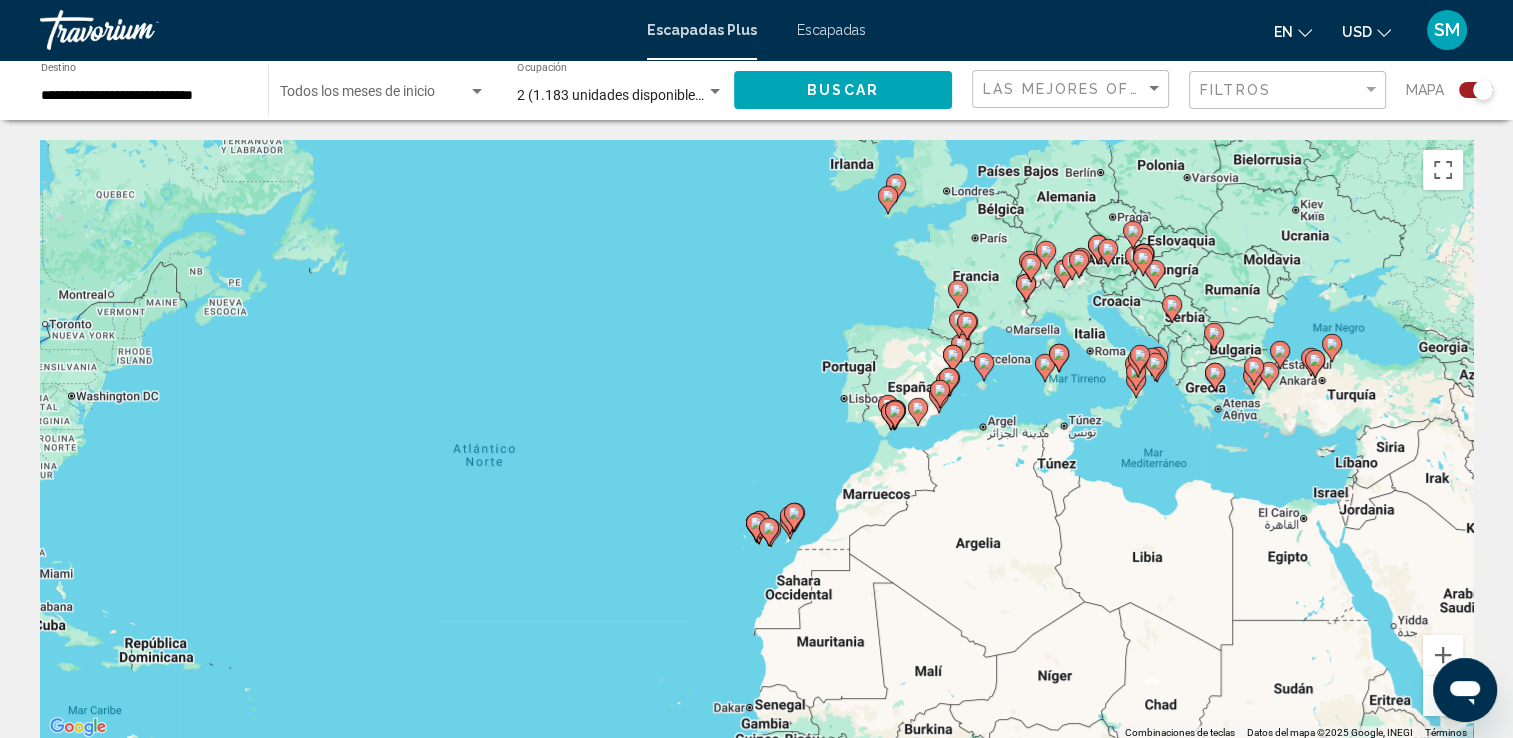 click on "Para activar la función de arrastre con el teclado, pulsa Alt + Intro. Cuando hayas habilitado esa función, usa las teclas de flecha para mover el marcador. Para completar el arrastre, pulsa Intro. Para cancelar, pulsa Escape." at bounding box center [756, 440] 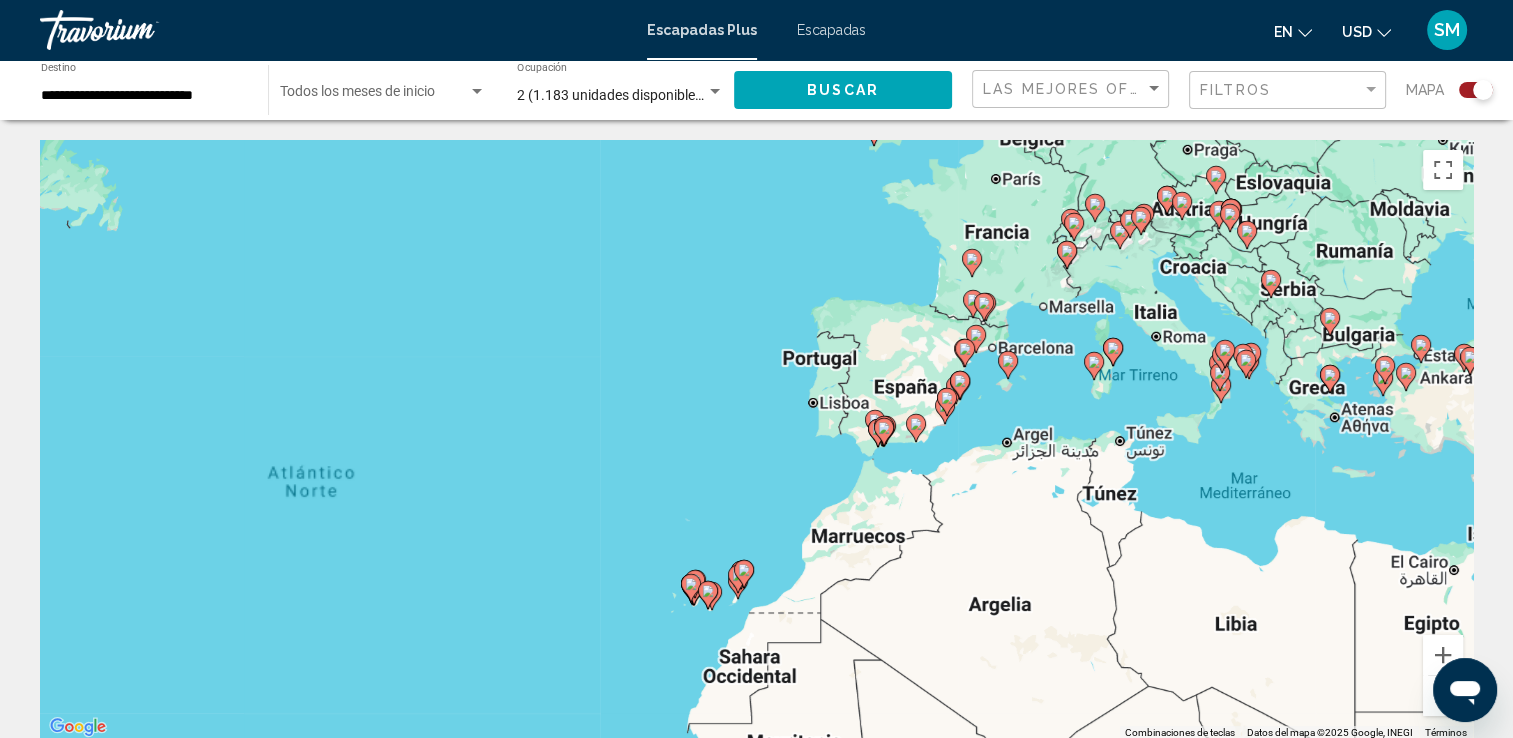 click on "Para activar la función de arrastre con el teclado, pulsa Alt + Intro. Cuando hayas habilitado esa función, usa las teclas de flecha para mover el marcador. Para completar el arrastre, pulsa Intro. Para cancelar, pulsa Escape." at bounding box center (756, 440) 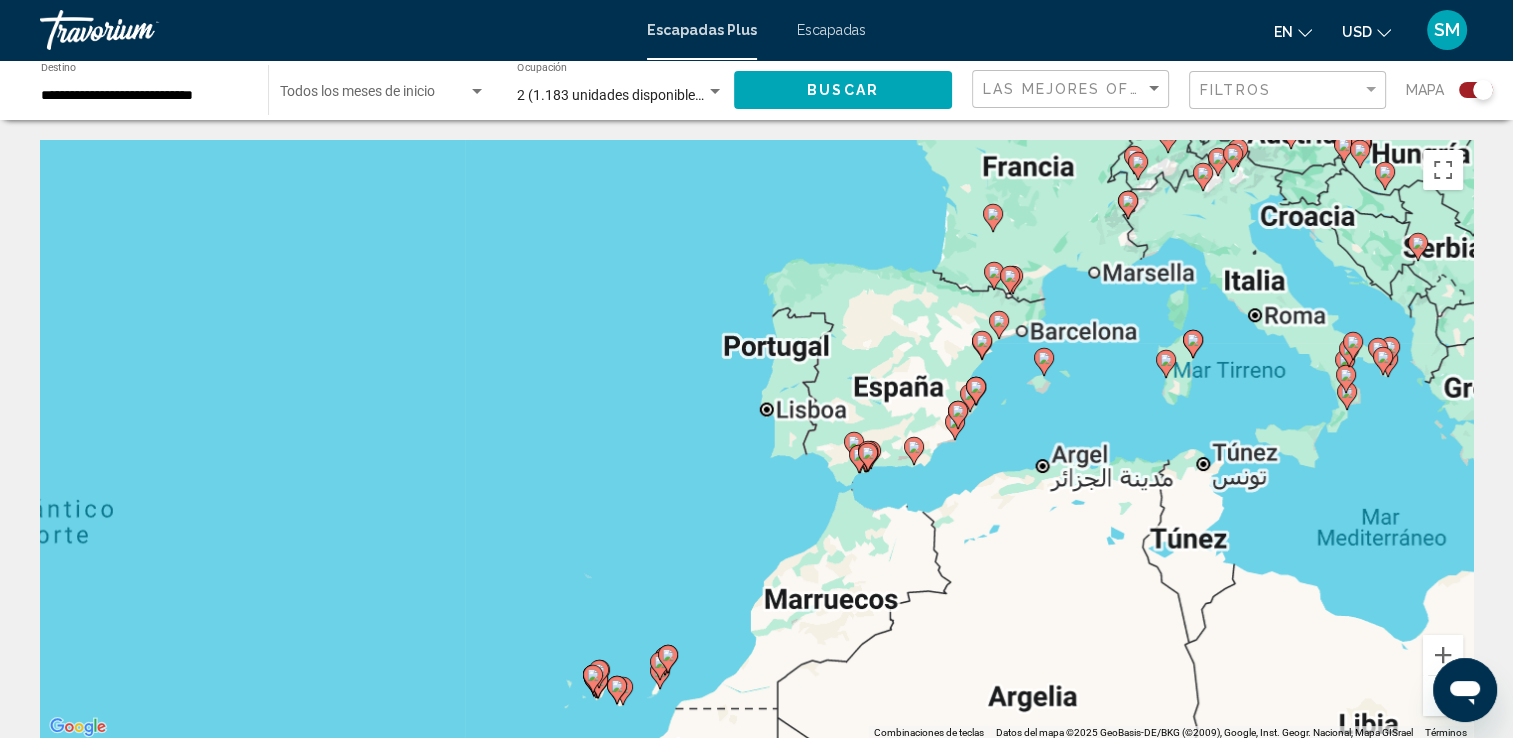 click on "Para activar la función de arrastre con el teclado, pulsa Alt + Intro. Cuando hayas habilitado esa función, usa las teclas de flecha para mover el marcador. Para completar el arrastre, pulsa Intro. Para cancelar, pulsa Escape." at bounding box center (756, 440) 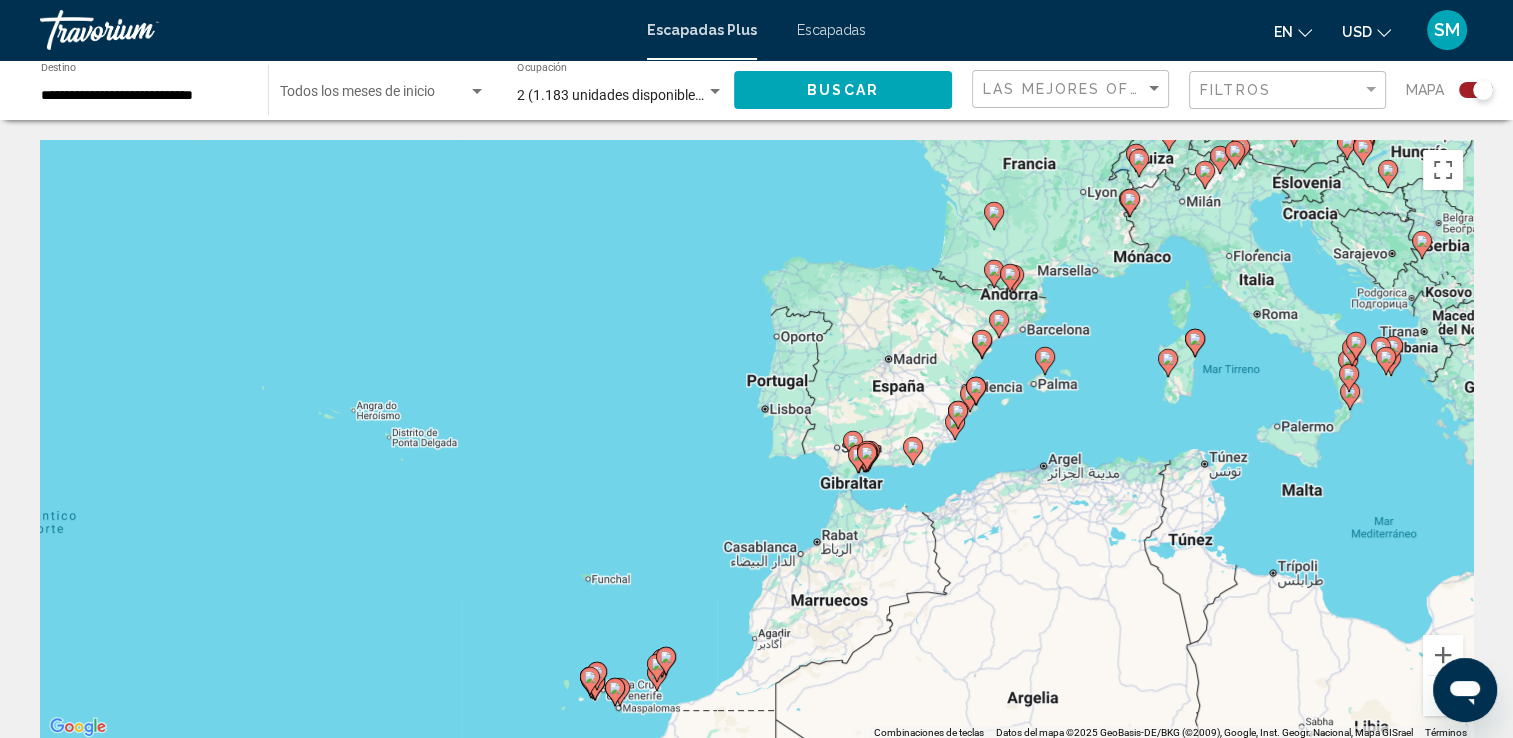 click on "Para activar la función de arrastre con el teclado, pulsa Alt + Intro. Cuando hayas habilitado esa función, usa las teclas de flecha para mover el marcador. Para completar el arrastre, pulsa Intro. Para cancelar, pulsa Escape." at bounding box center (756, 440) 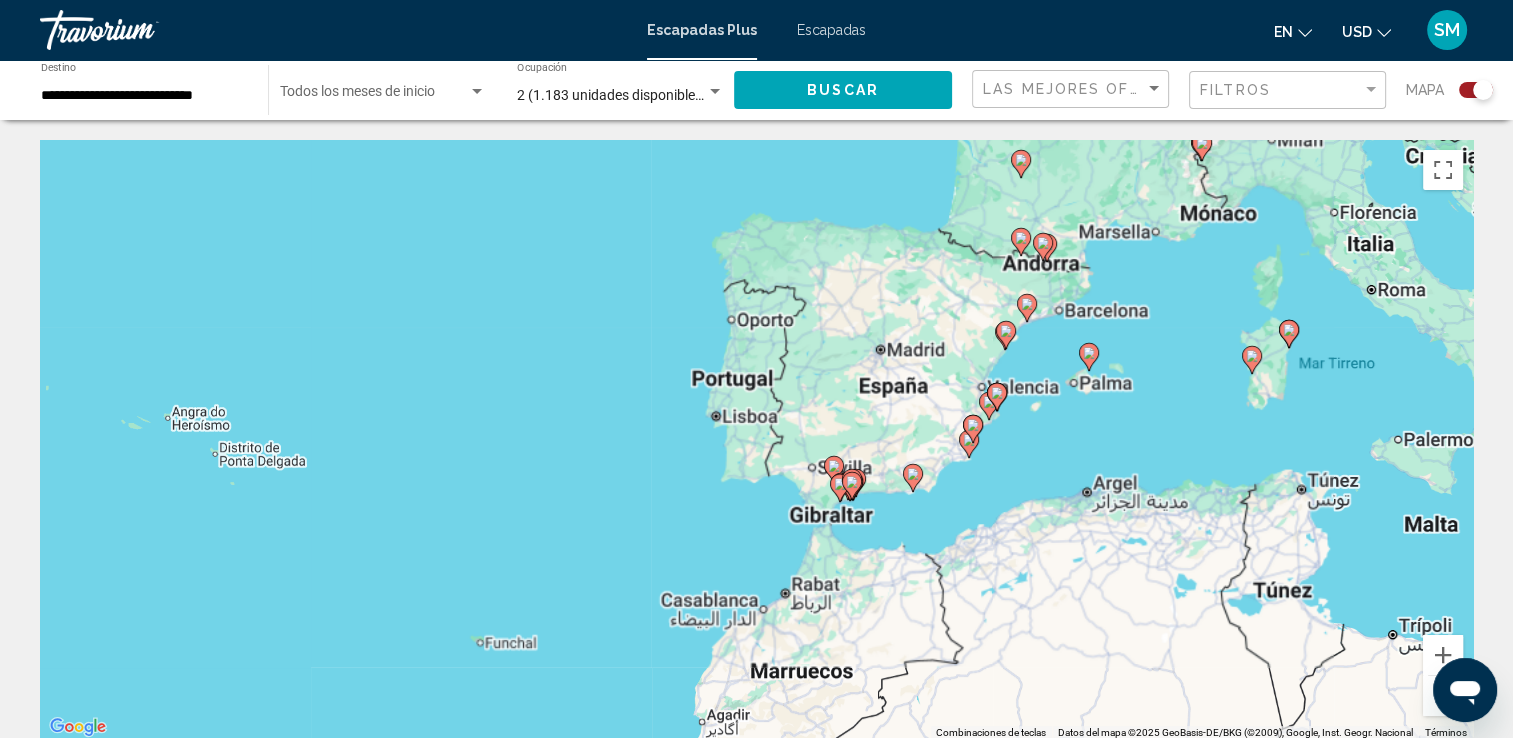 click on "Para activar la función de arrastre con el teclado, pulsa Alt + Intro. Cuando hayas habilitado esa función, usa las teclas de flecha para mover el marcador. Para completar el arrastre, pulsa Intro. Para cancelar, pulsa Escape." at bounding box center [756, 440] 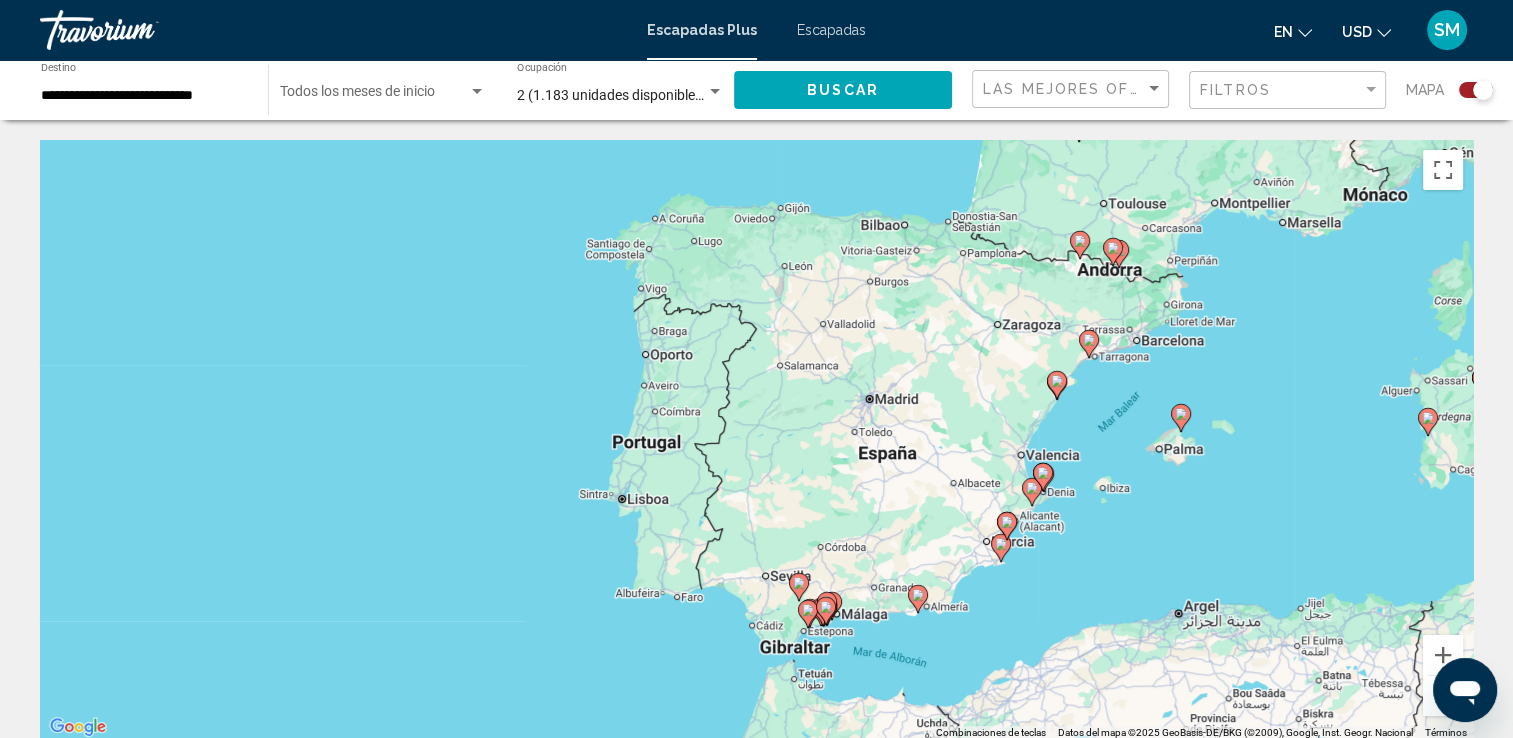 drag, startPoint x: 968, startPoint y: 274, endPoint x: 972, endPoint y: 331, distance: 57.14018 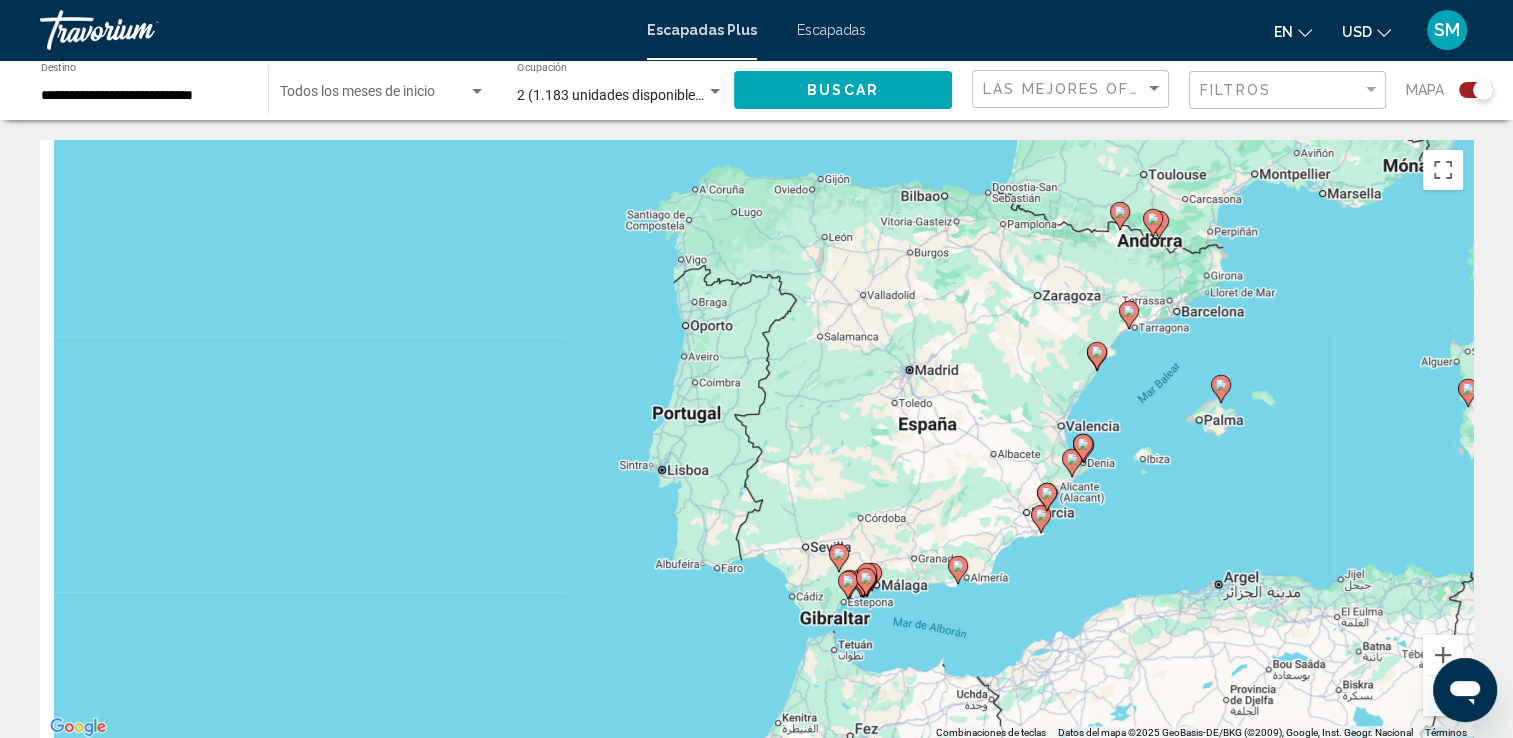 drag, startPoint x: 940, startPoint y: 412, endPoint x: 981, endPoint y: 381, distance: 51.40039 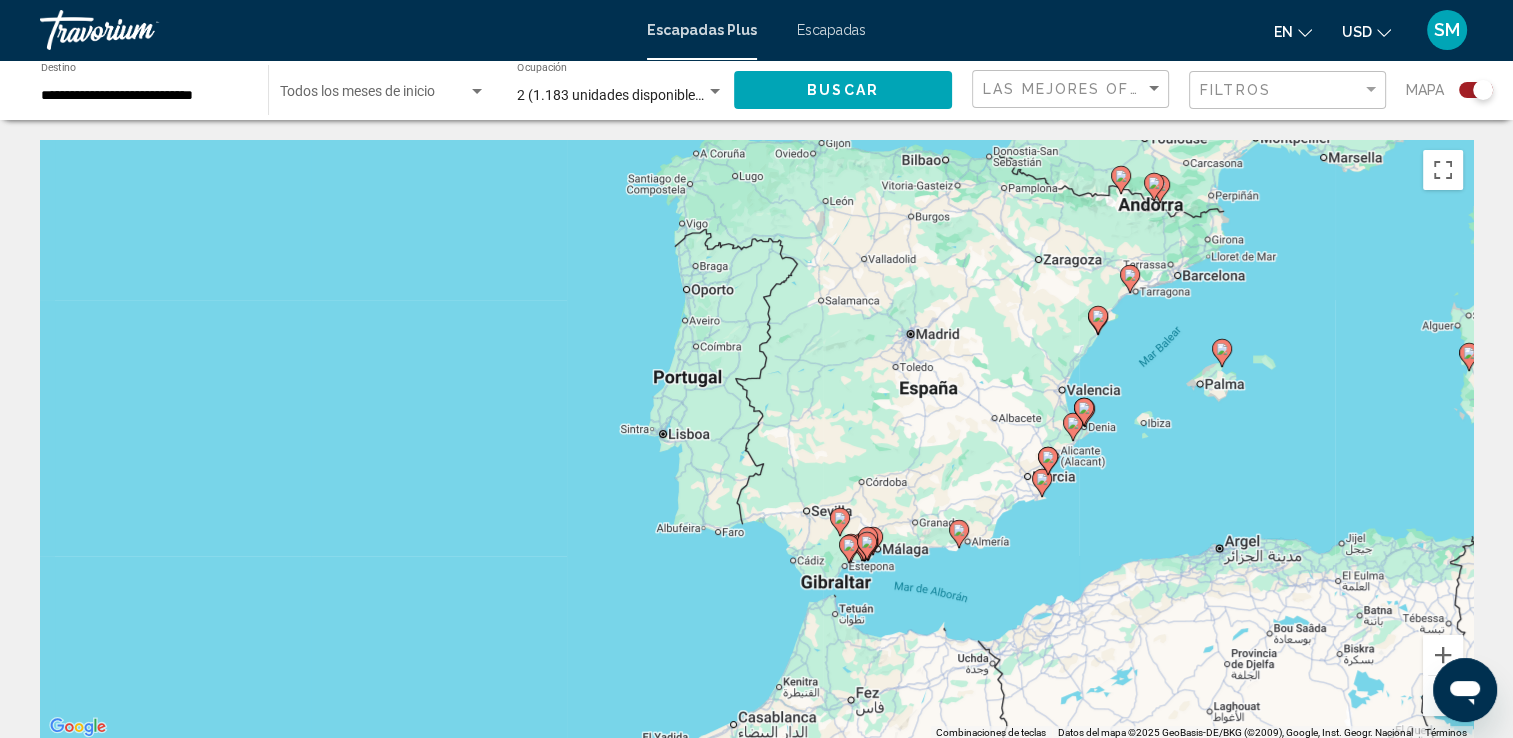 click 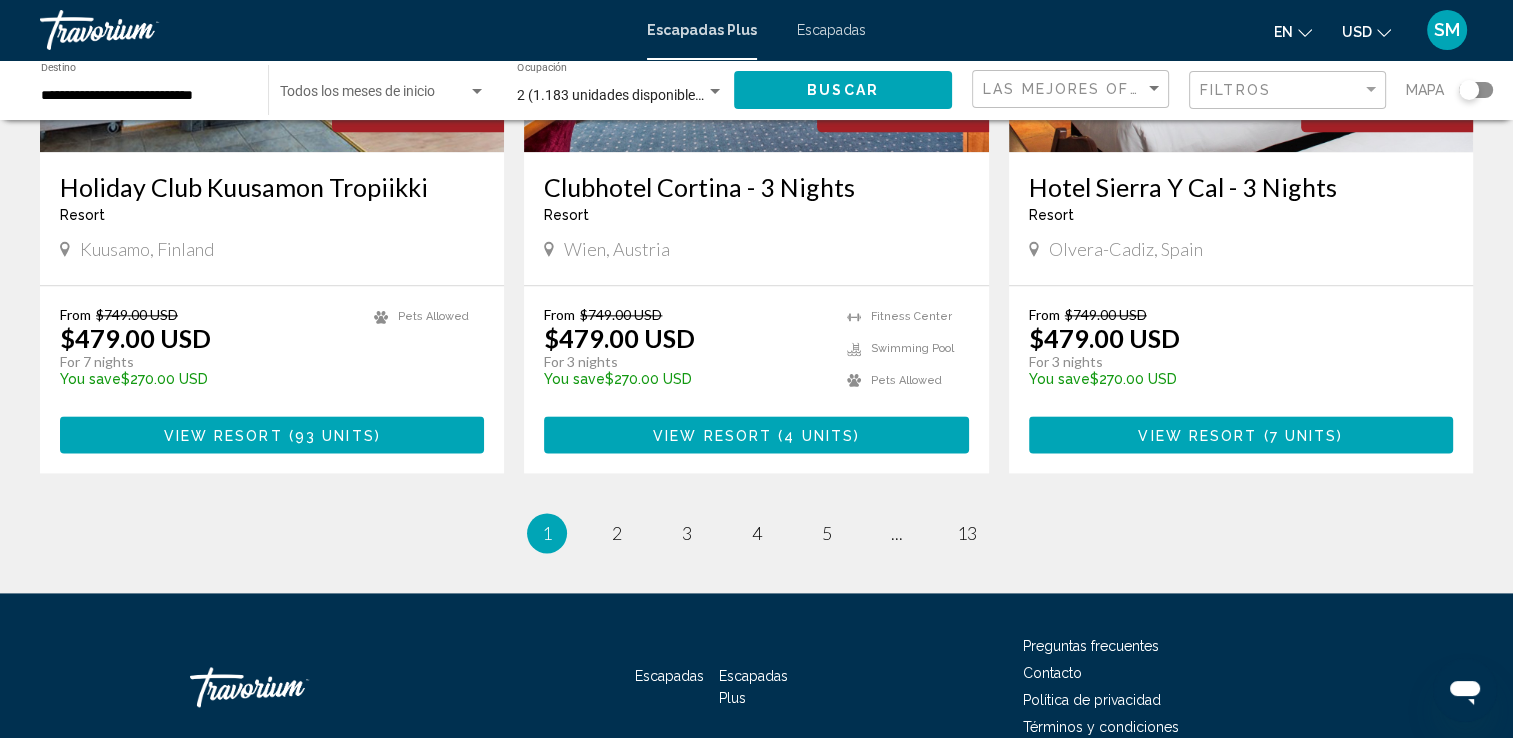 scroll, scrollTop: 2548, scrollLeft: 0, axis: vertical 